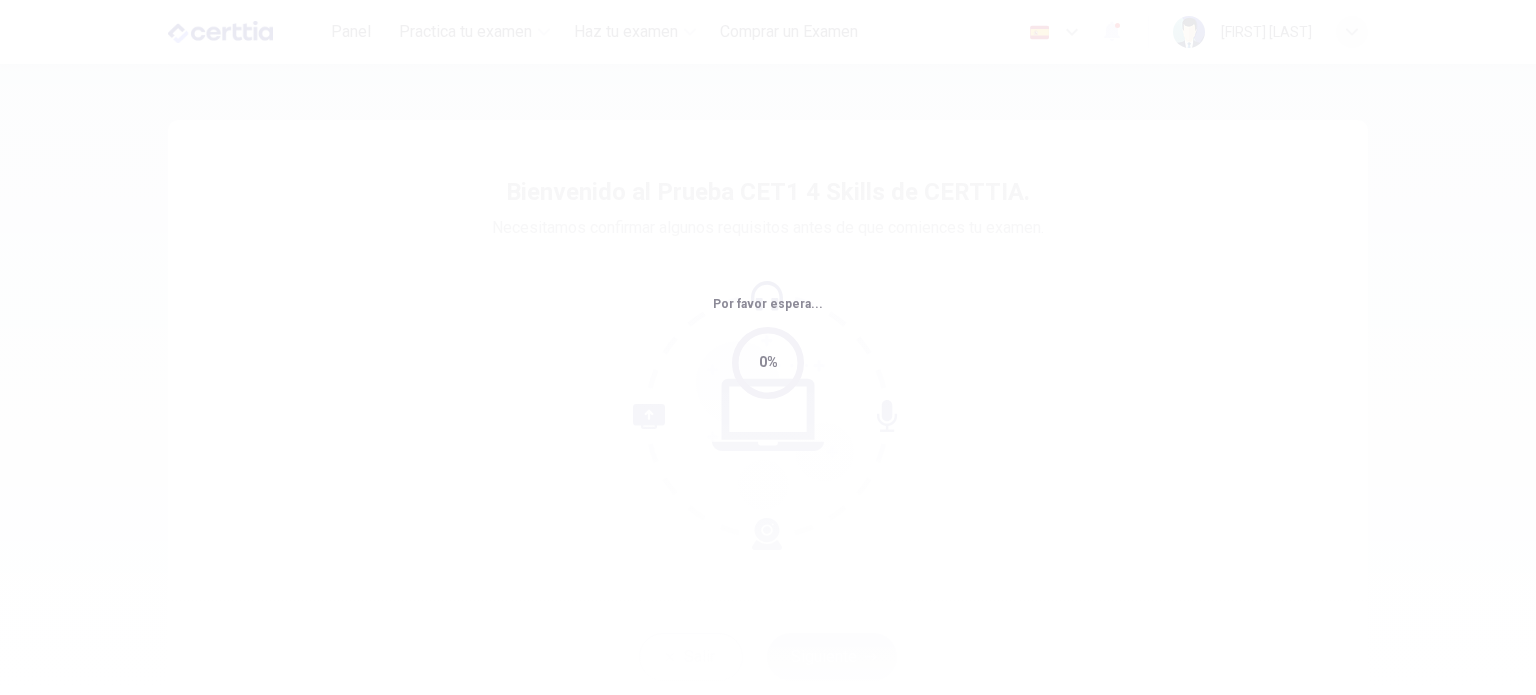 scroll, scrollTop: 0, scrollLeft: 0, axis: both 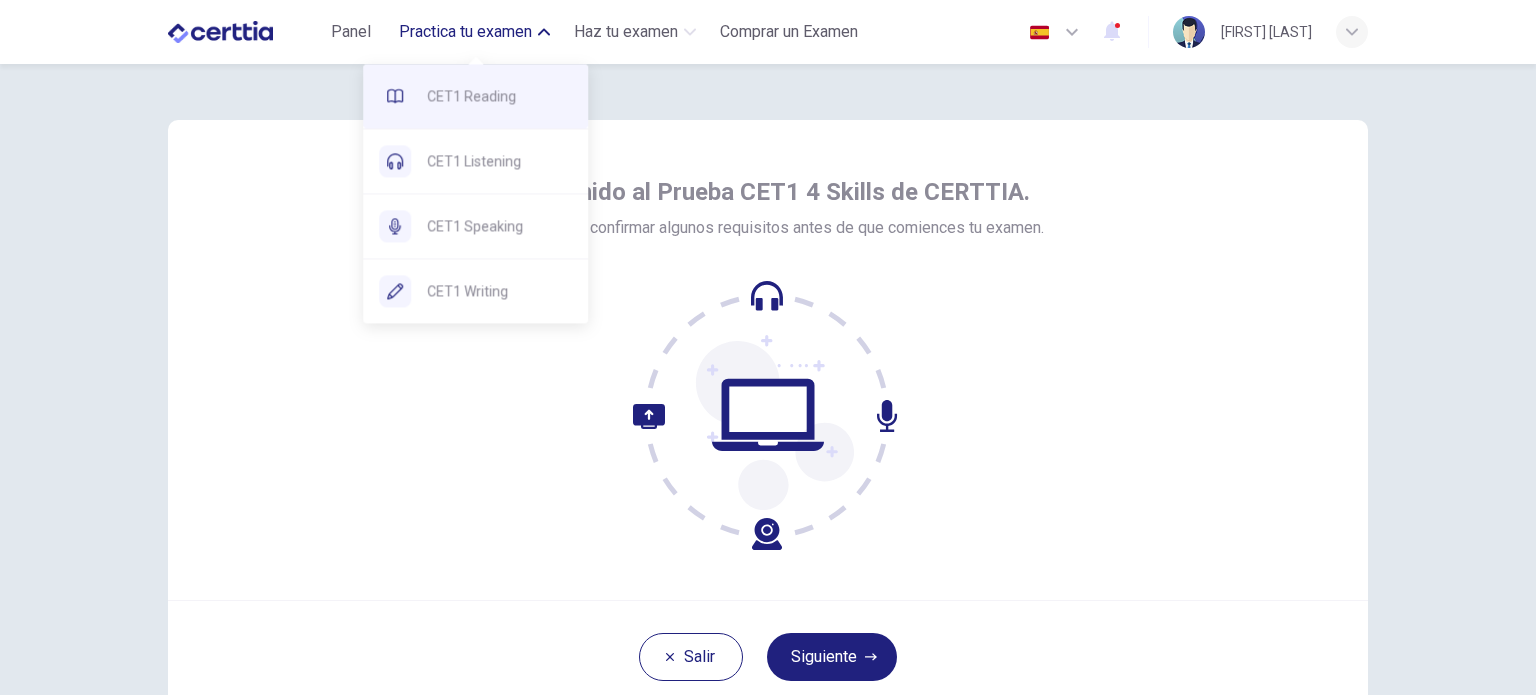 click on "CET1 Reading" at bounding box center [499, 96] 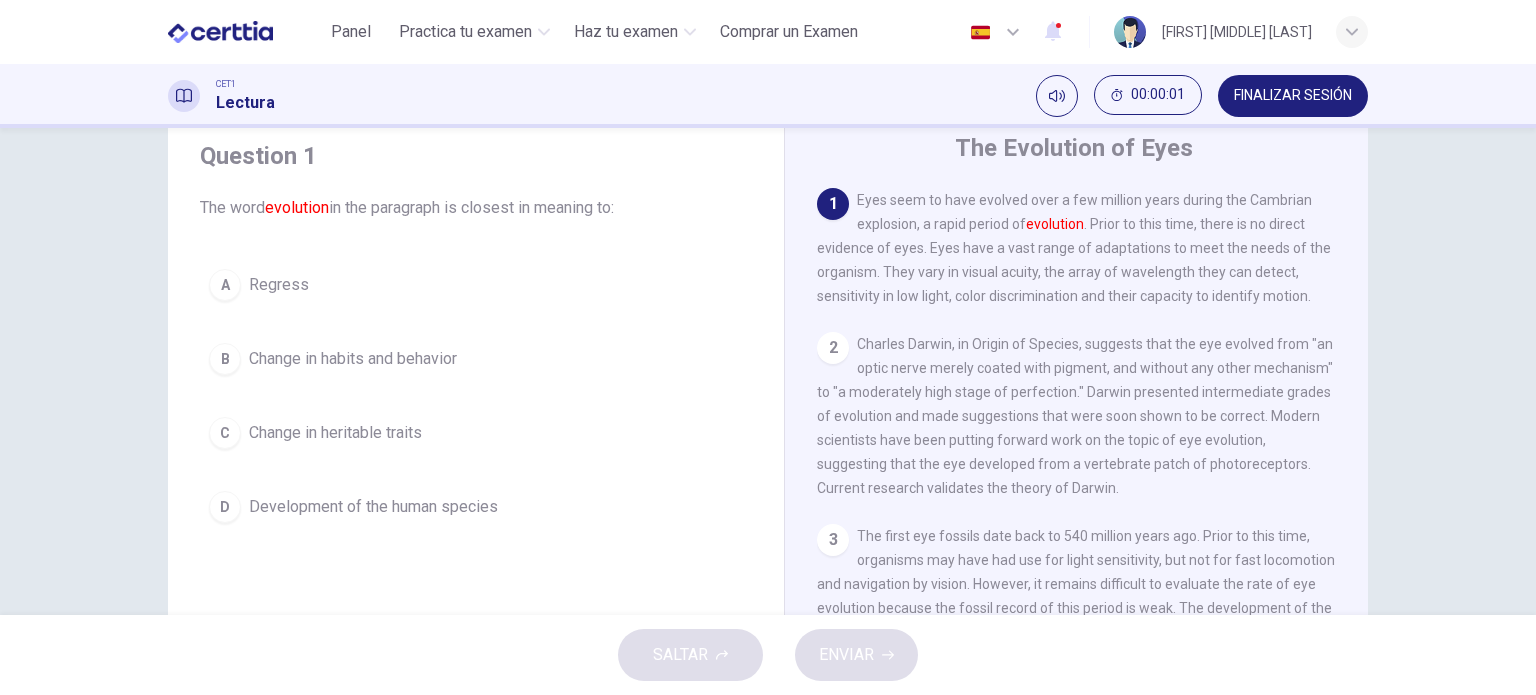 scroll, scrollTop: 100, scrollLeft: 0, axis: vertical 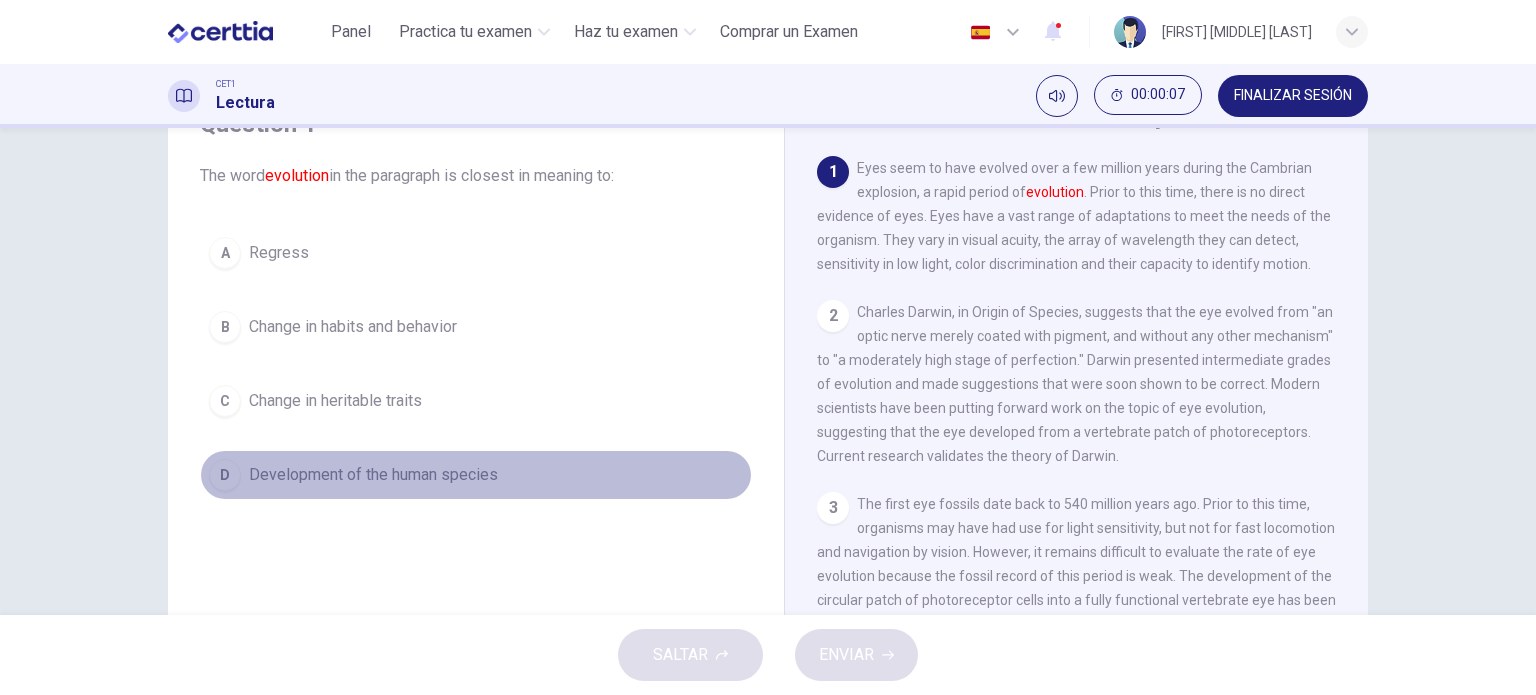 click on "Development of the human species" at bounding box center (279, 253) 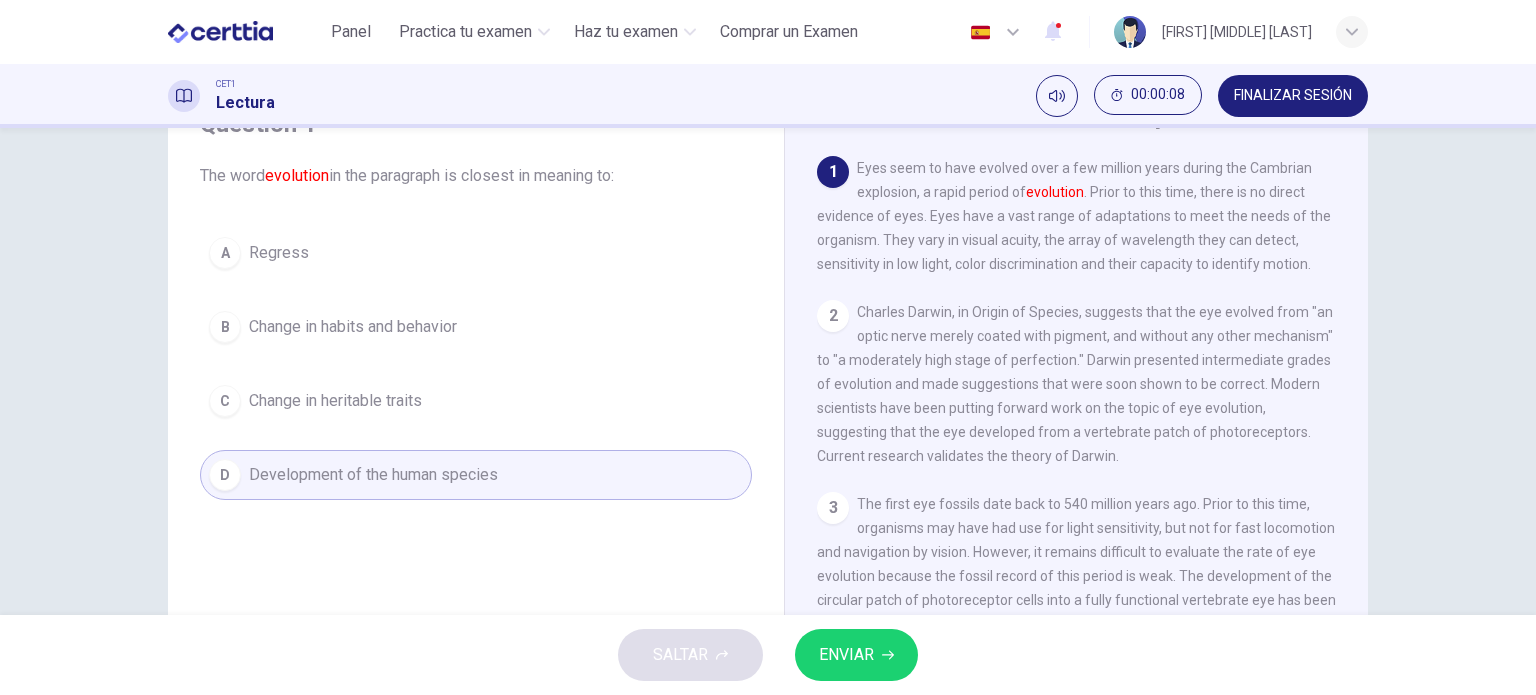 click on "ENVIAR" at bounding box center [846, 655] 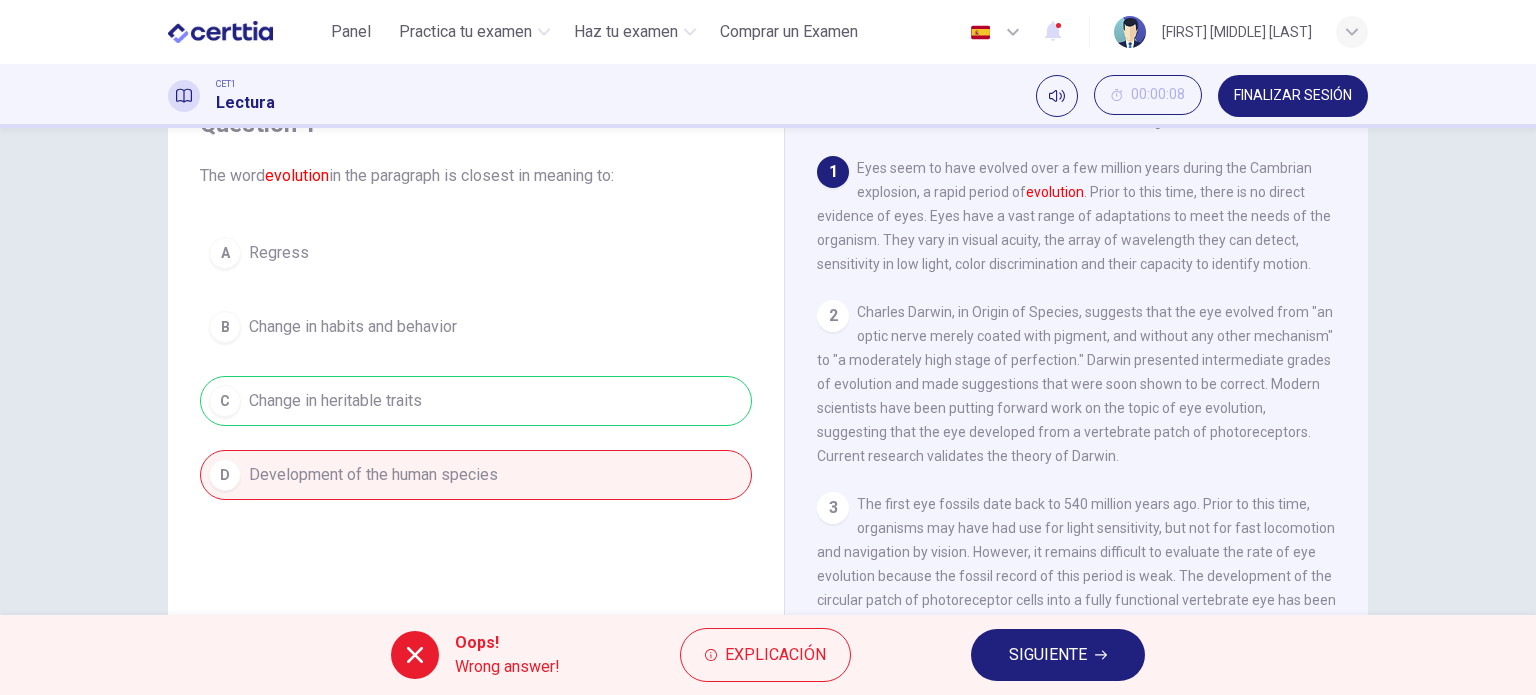 click on "SIGUIENTE" at bounding box center [1048, 655] 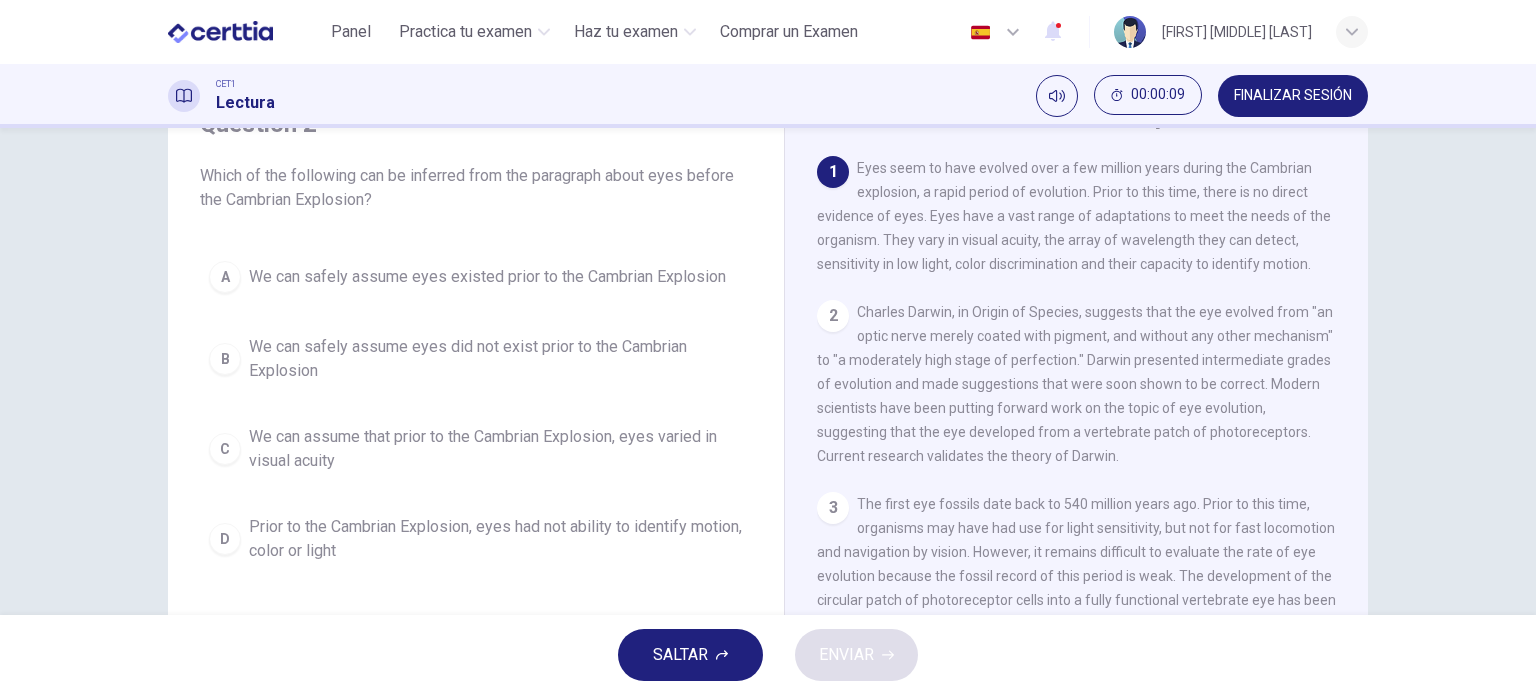 scroll, scrollTop: 0, scrollLeft: 0, axis: both 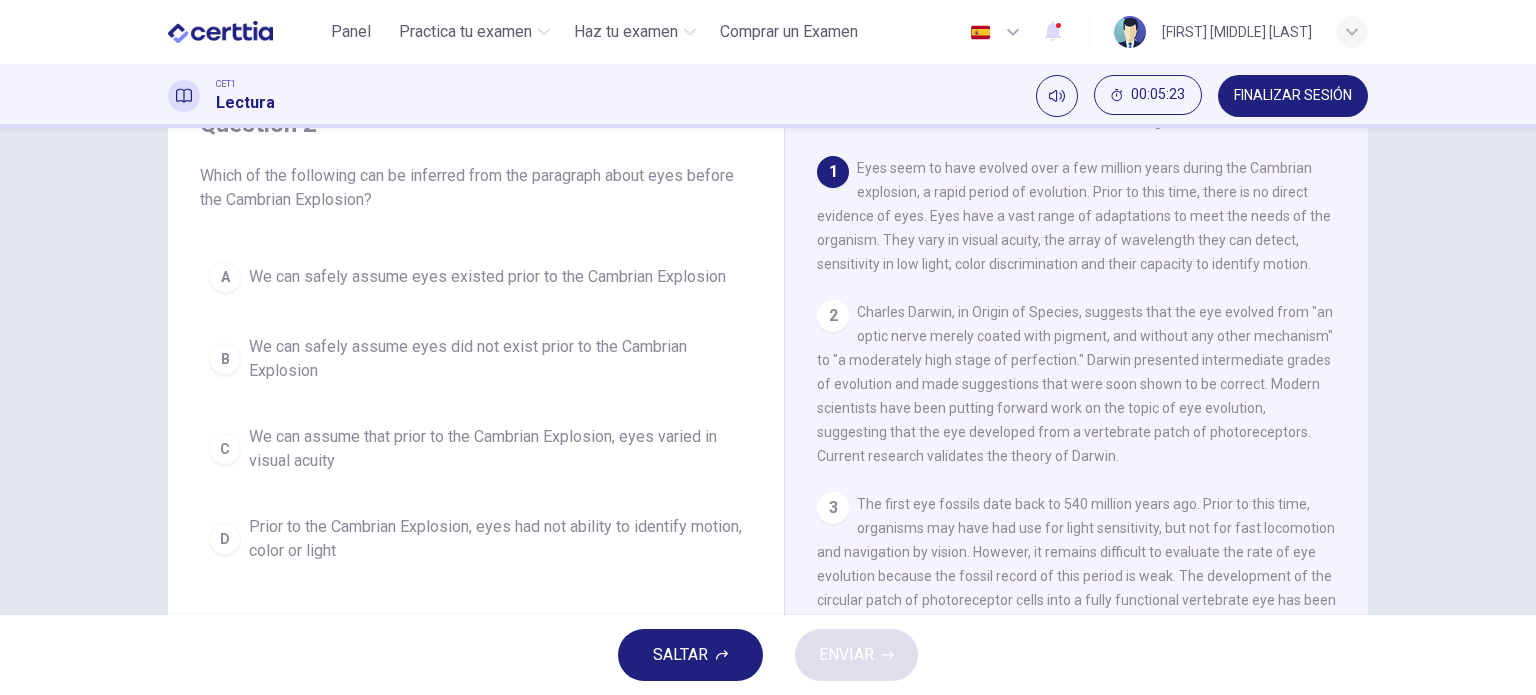 click on "We can safely assume eyes existed prior to the Cambrian Explosion" at bounding box center [487, 277] 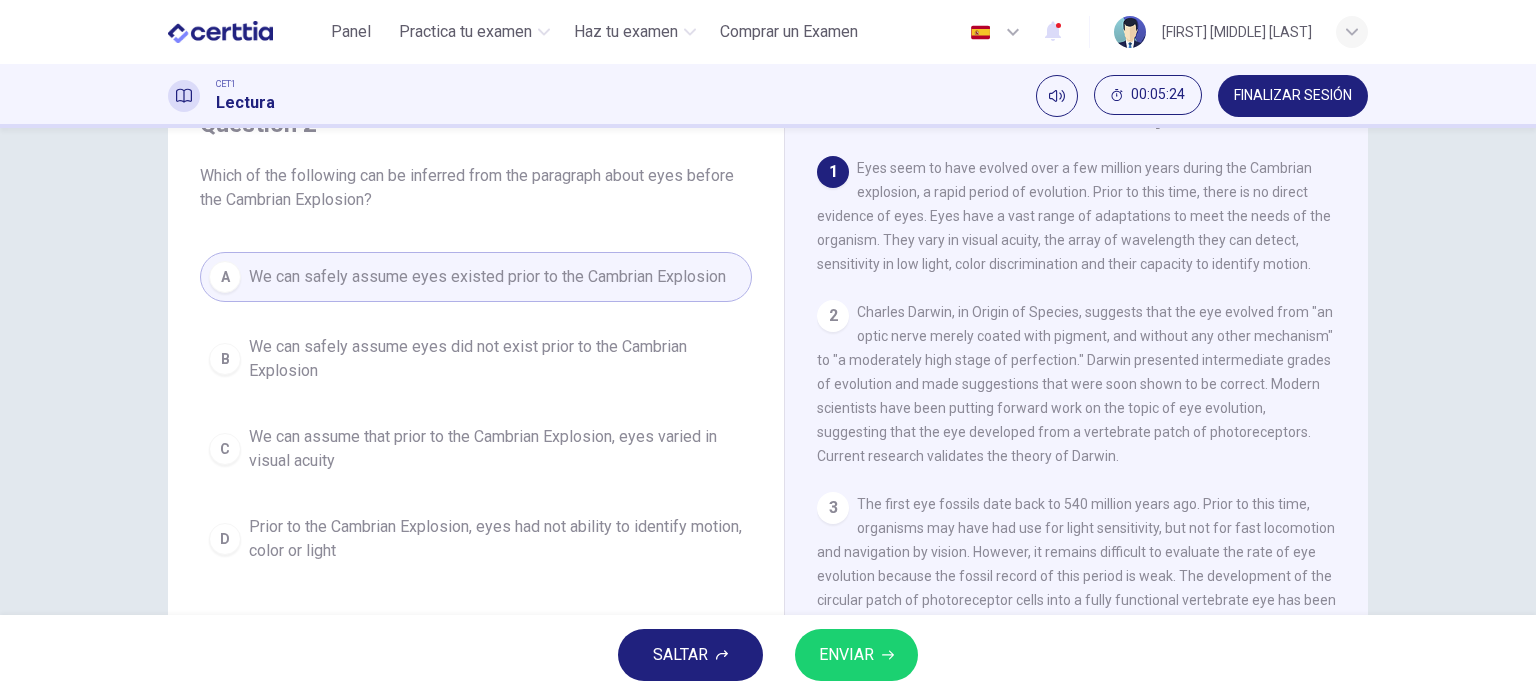 click on "ENVIAR" at bounding box center [846, 655] 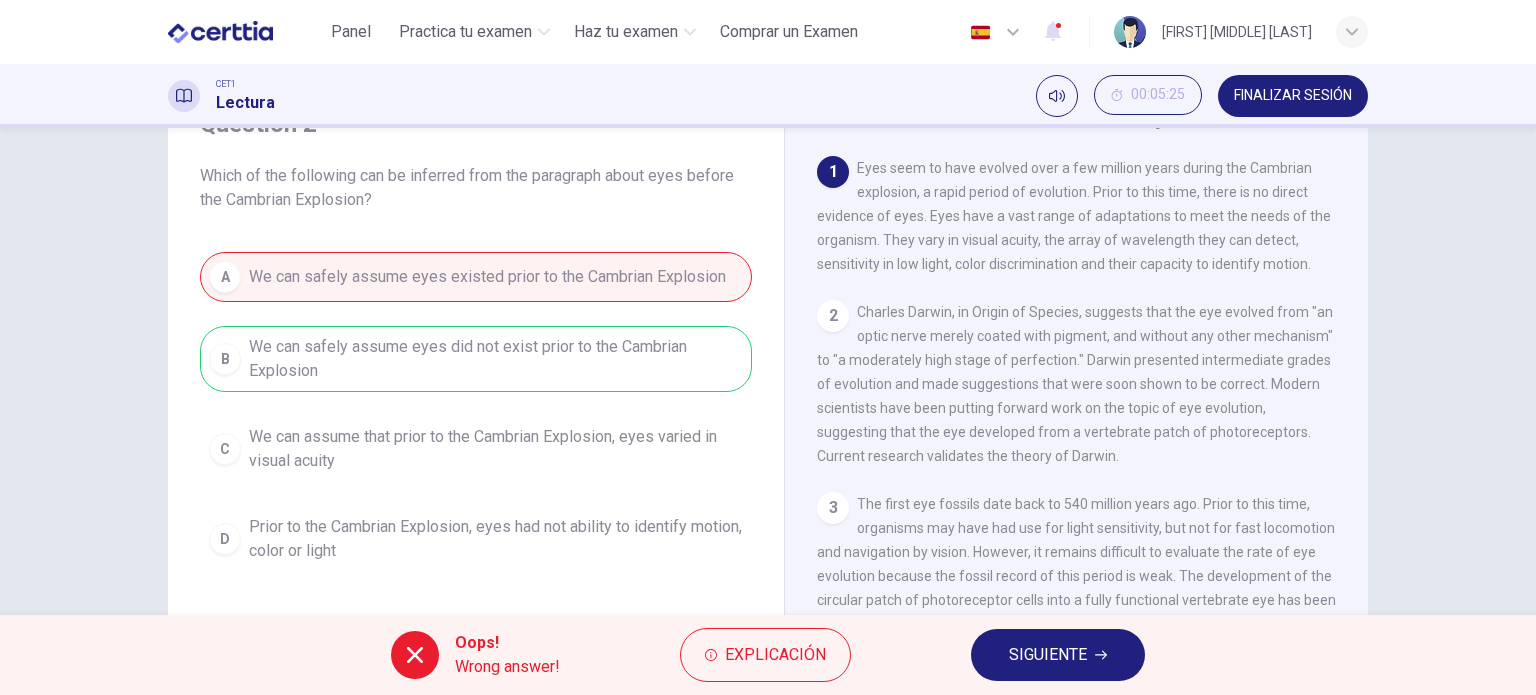 click on "SIGUIENTE" at bounding box center [1048, 655] 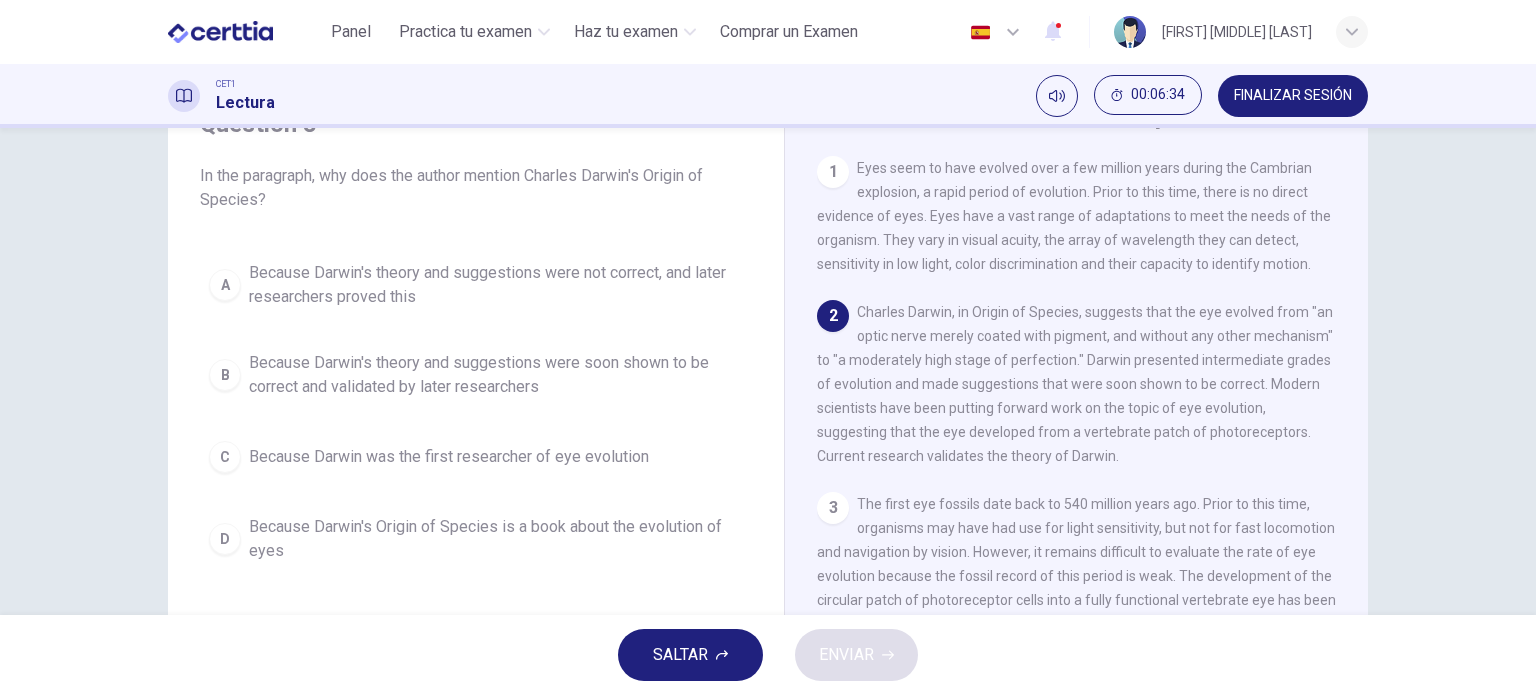 click on "Because Darwin's theory and suggestions were soon shown to be correct and validated by later researchers" at bounding box center [496, 285] 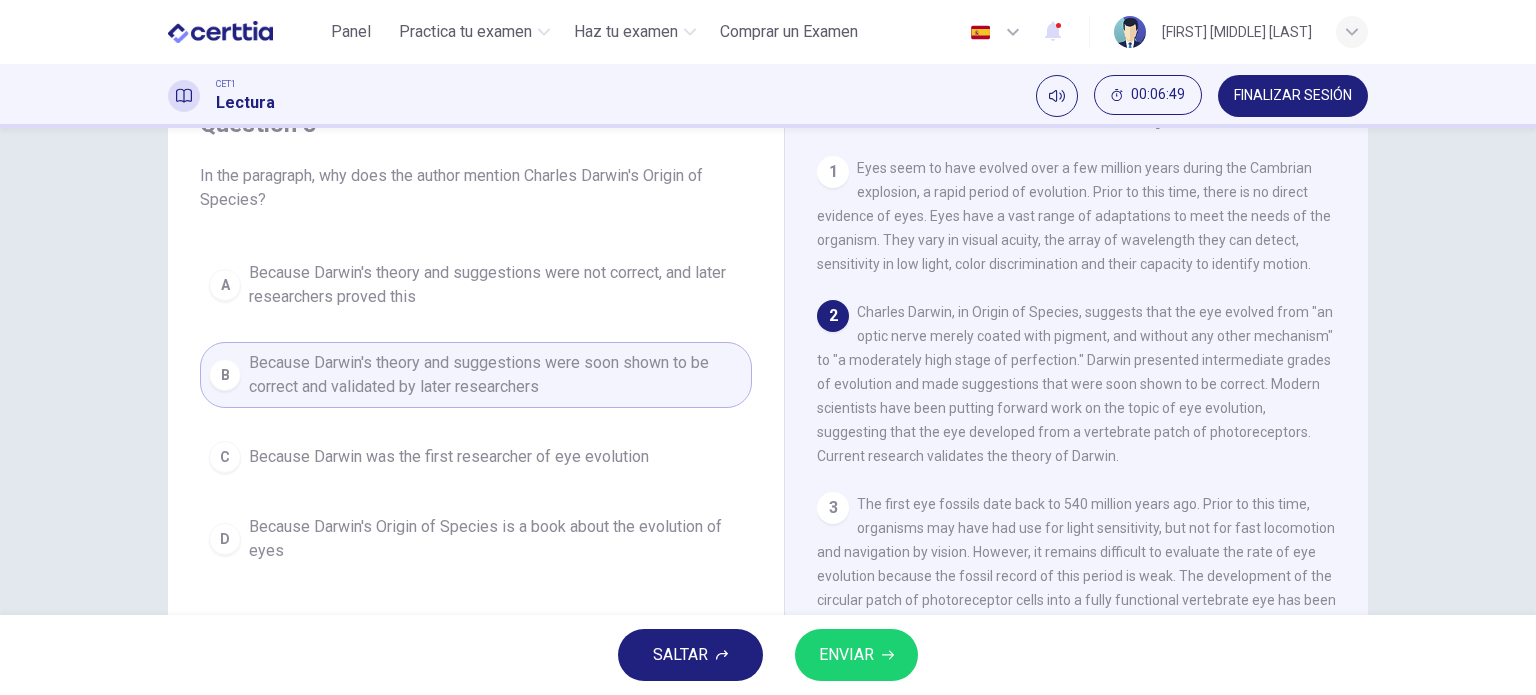 click on "ENVIAR" at bounding box center (846, 655) 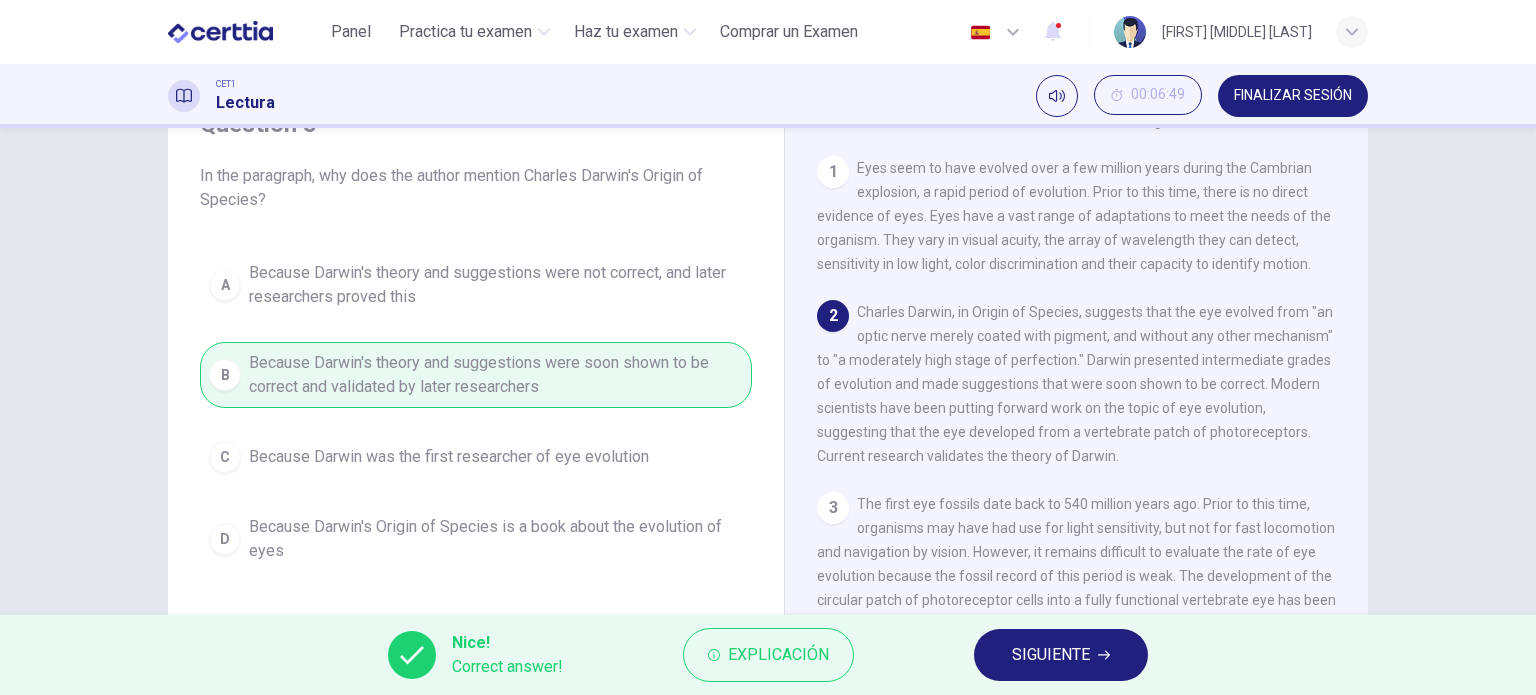 click on "SIGUIENTE" at bounding box center (1051, 655) 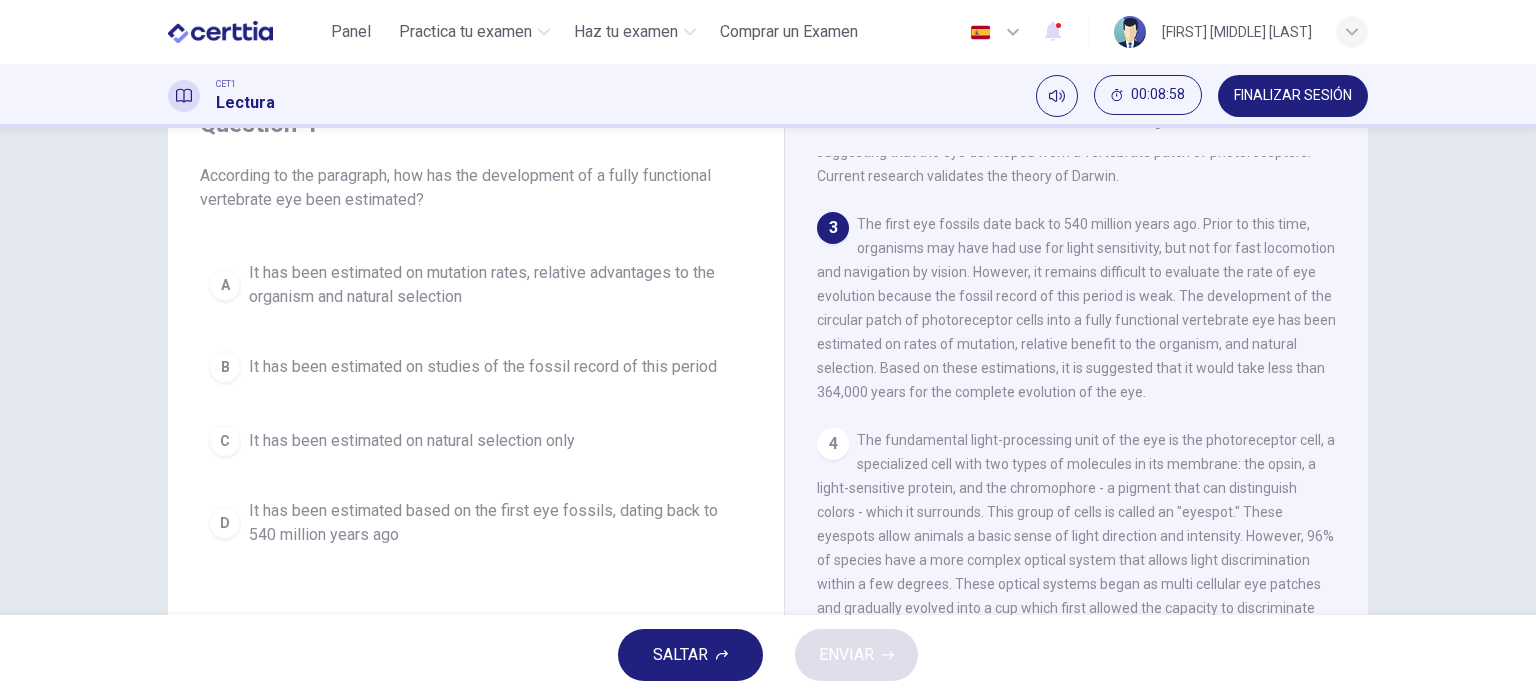 scroll, scrollTop: 300, scrollLeft: 0, axis: vertical 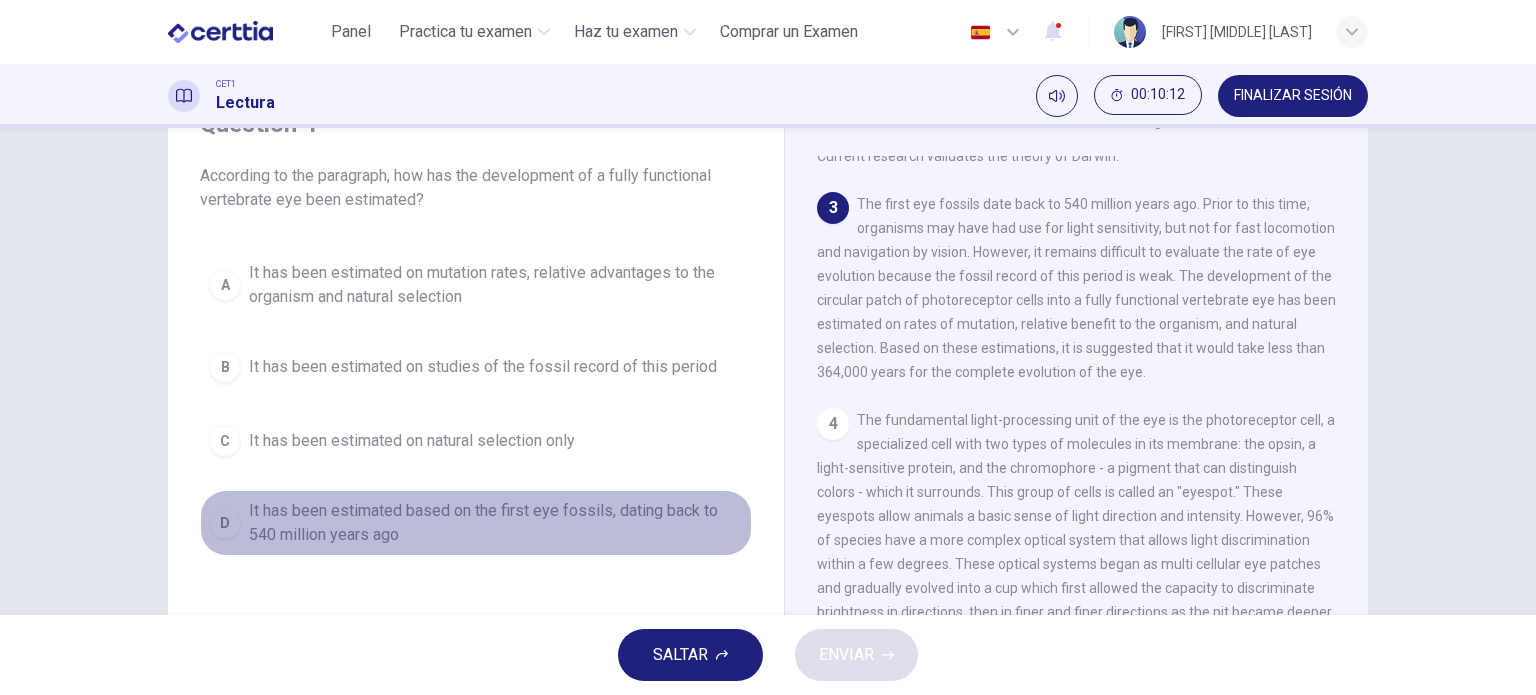 click on "It has been estimated based on the first eye fossils, dating back to 540 million years ago" at bounding box center (496, 285) 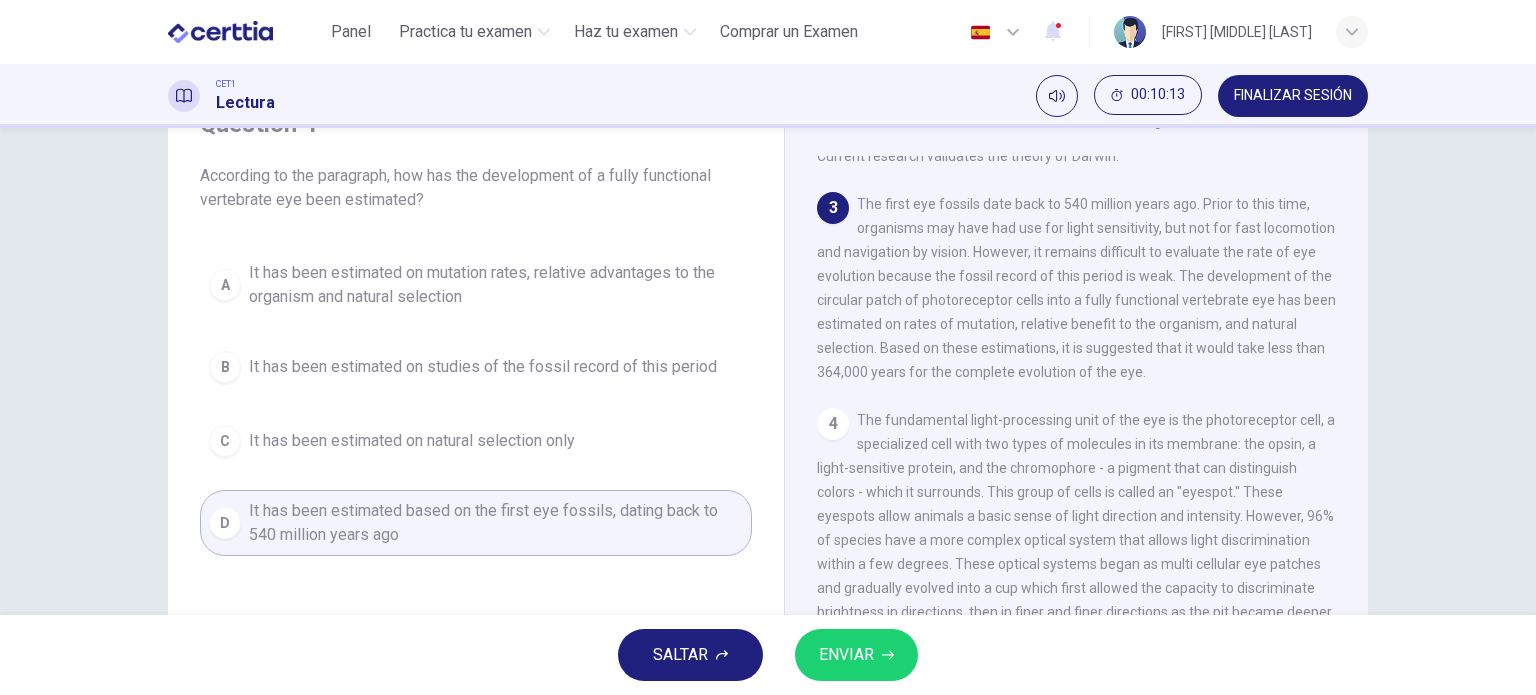 click on "ENVIAR" at bounding box center [846, 655] 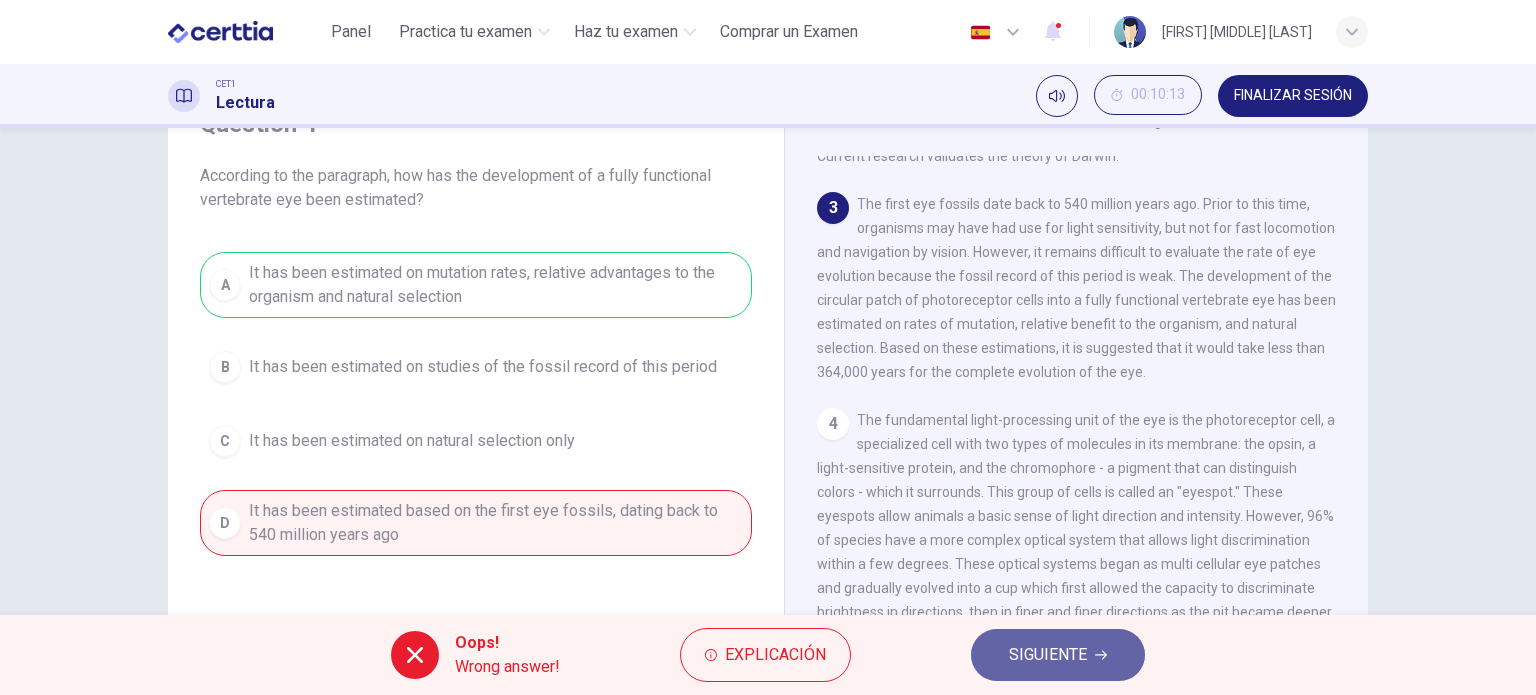 click on "SIGUIENTE" at bounding box center (1048, 655) 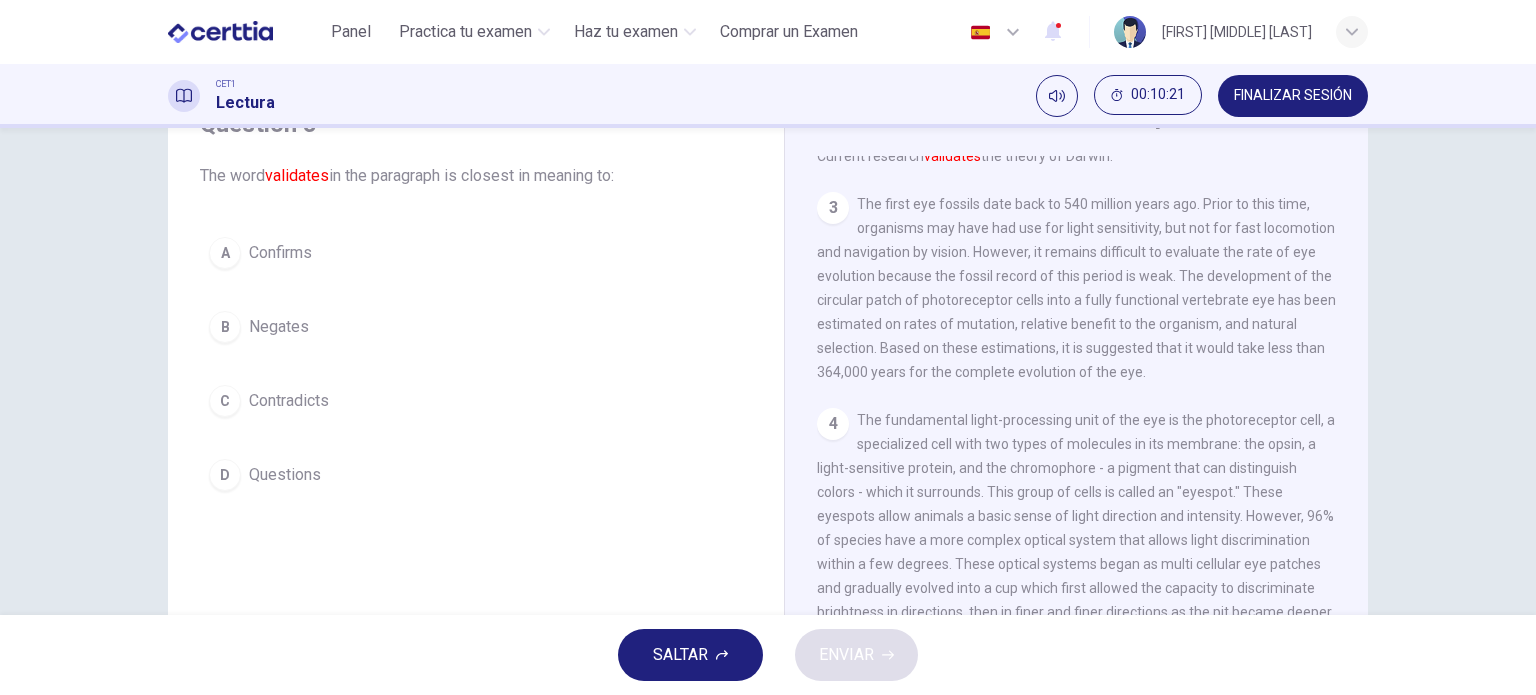 click on "Confirms" at bounding box center (280, 253) 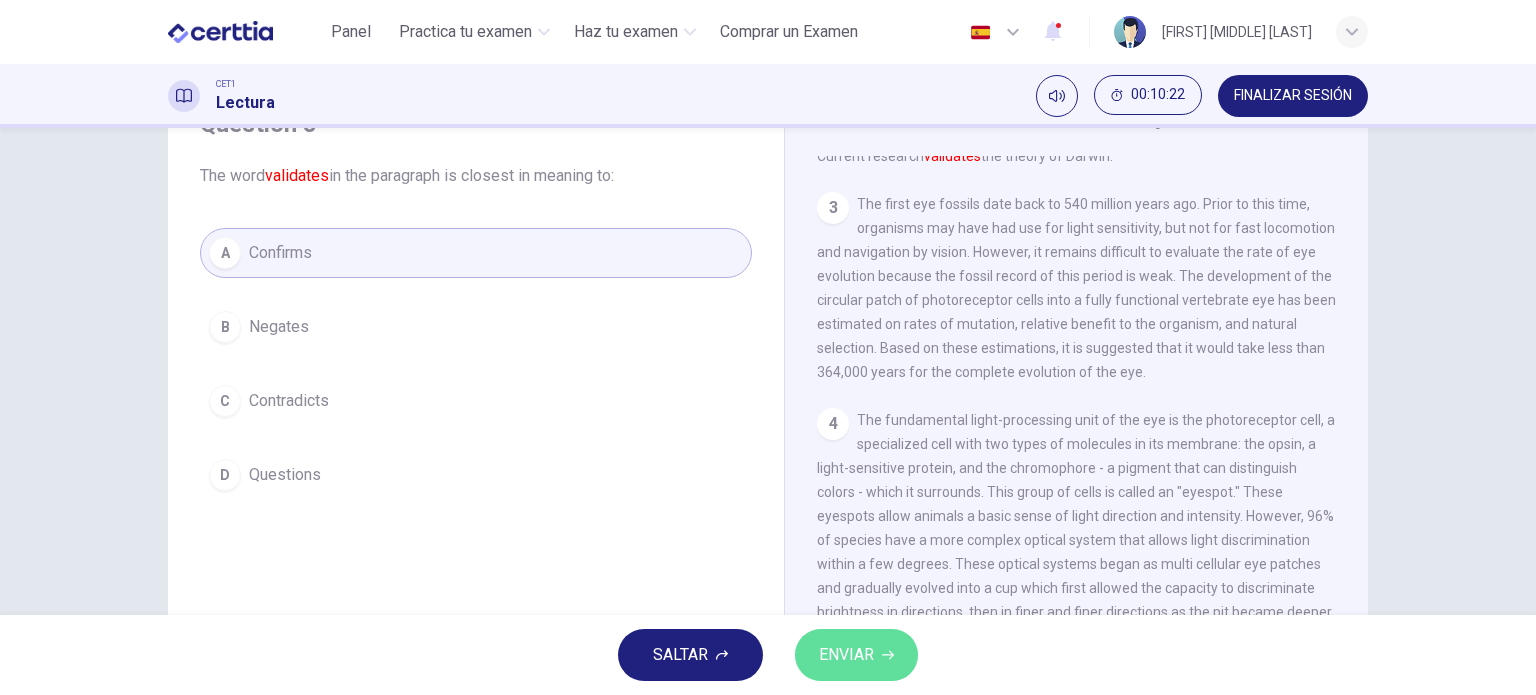 click on "ENVIAR" at bounding box center [856, 655] 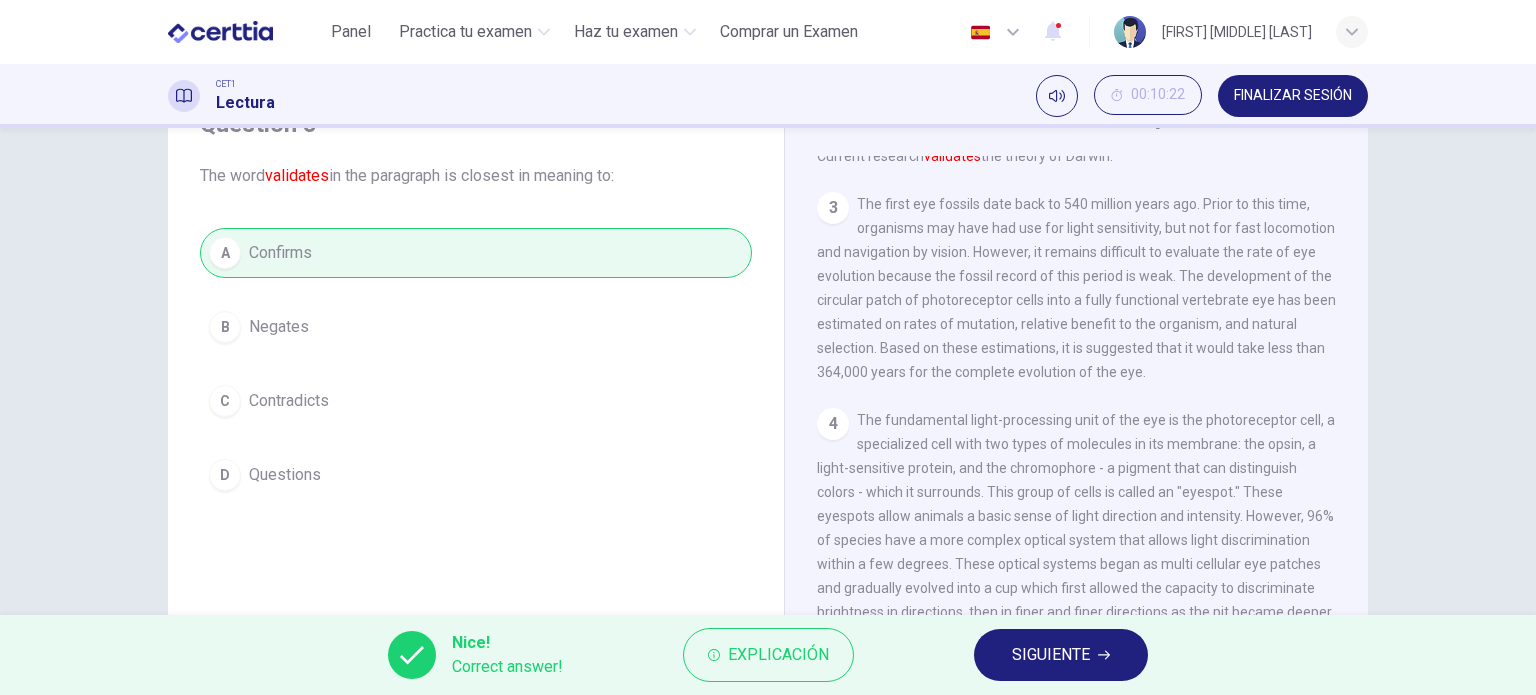 click on "SIGUIENTE" at bounding box center [1051, 655] 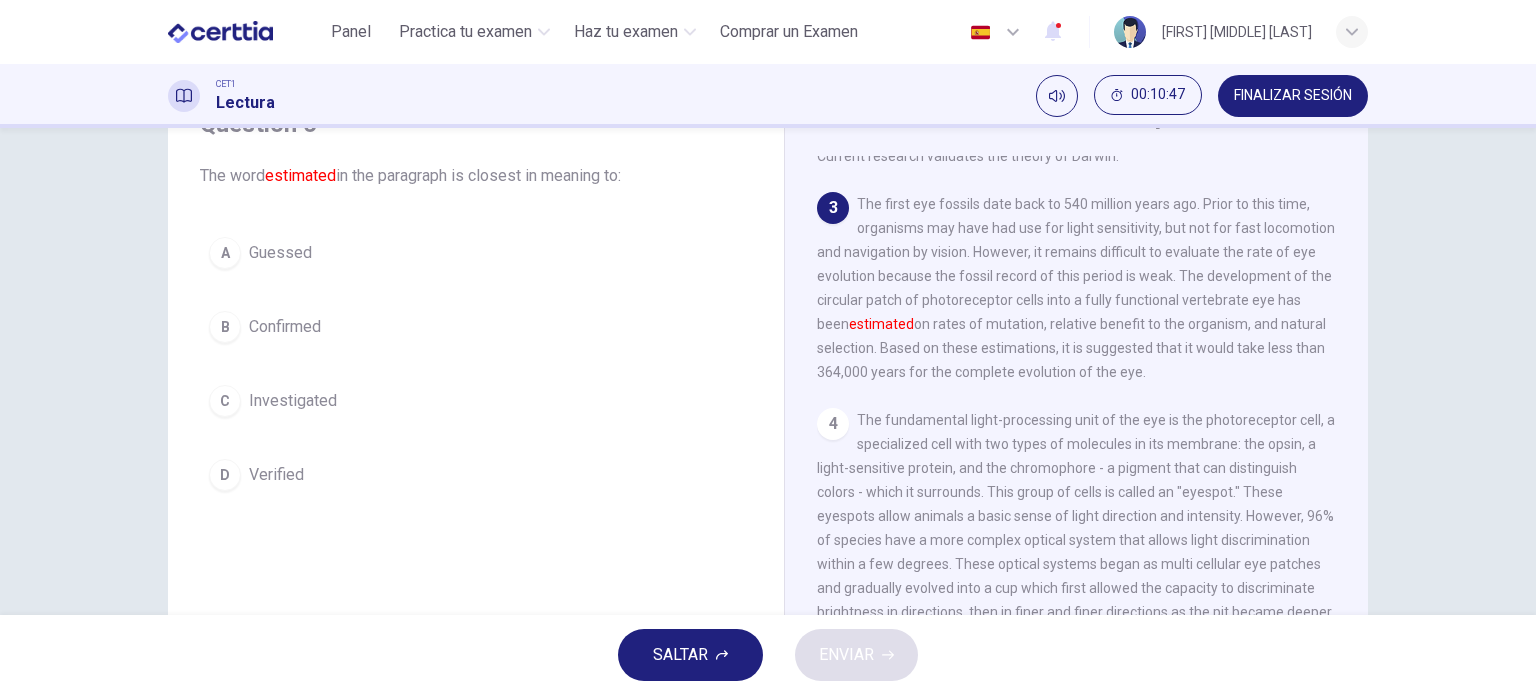 click on "A Guessed" at bounding box center (476, 253) 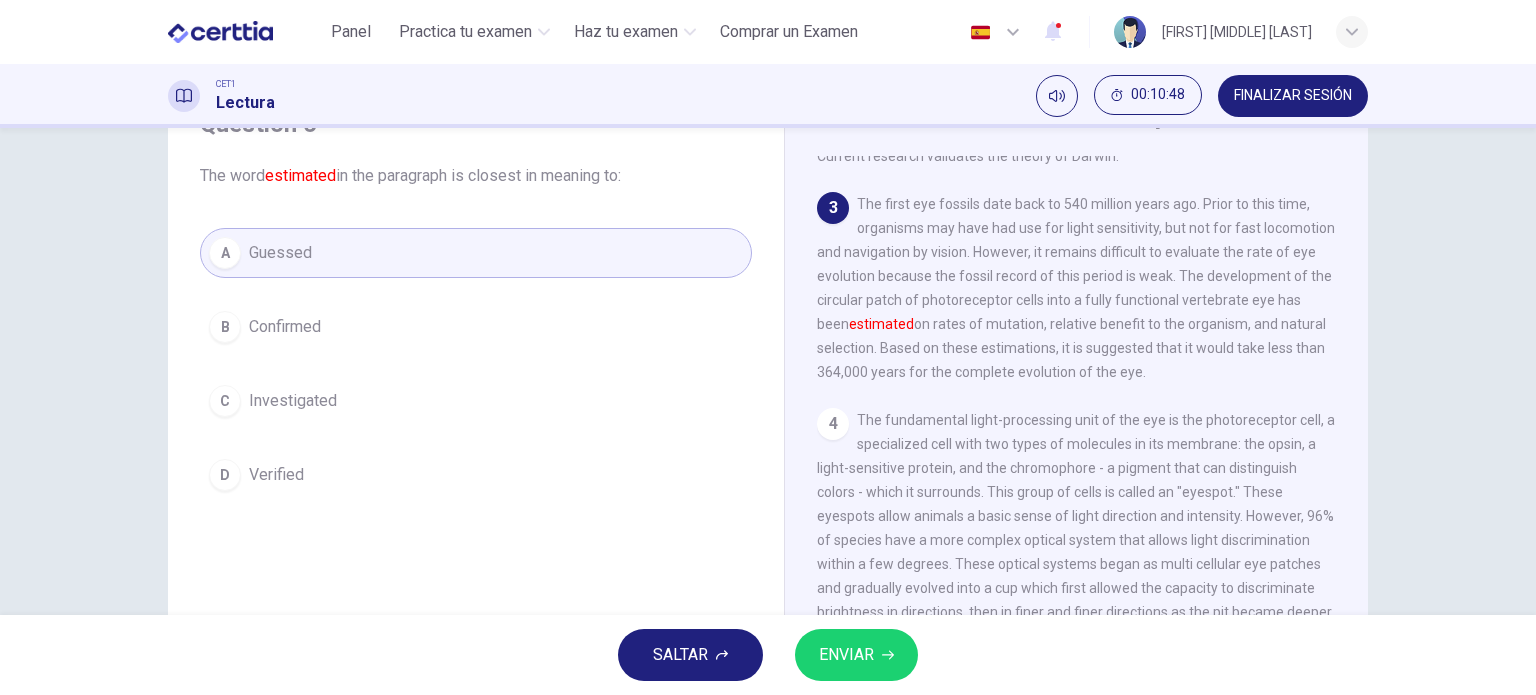 click on "ENVIAR" at bounding box center [846, 655] 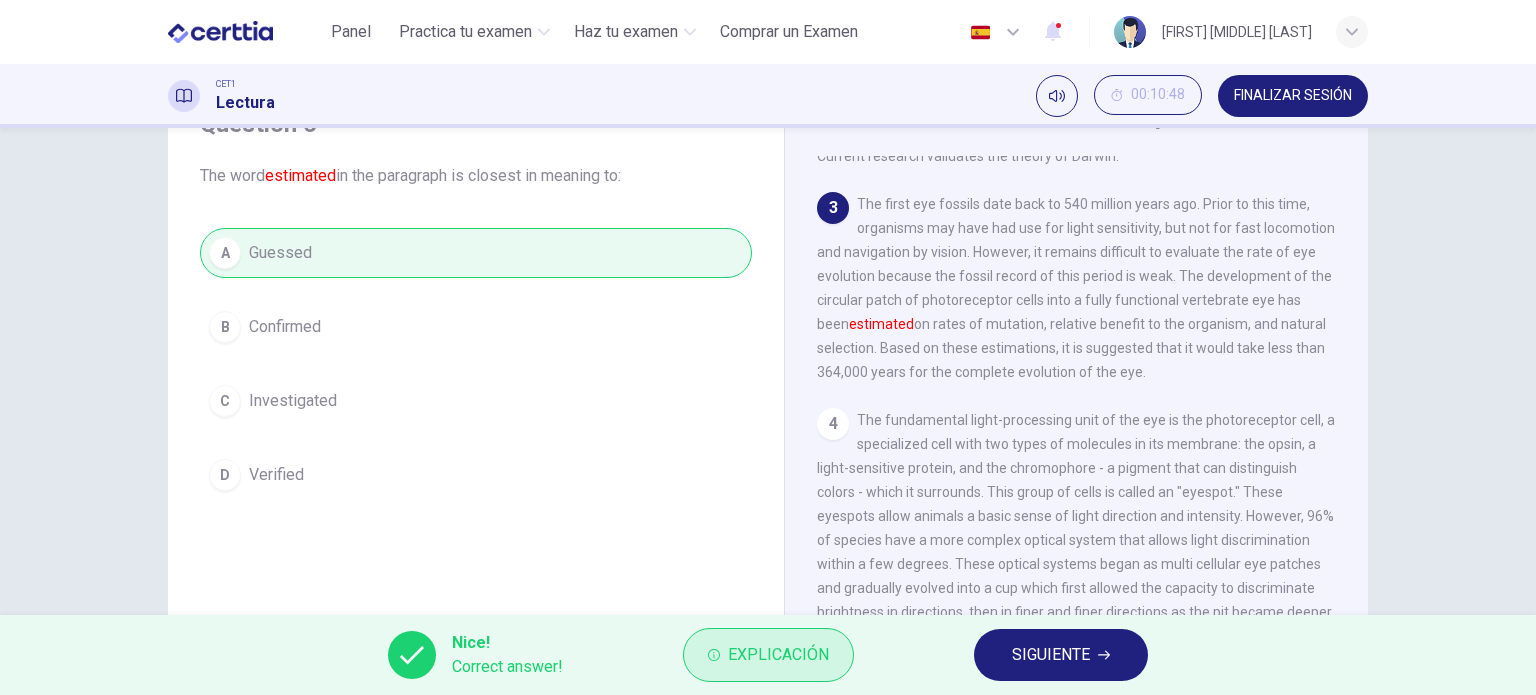 click on "Explicación" at bounding box center (778, 655) 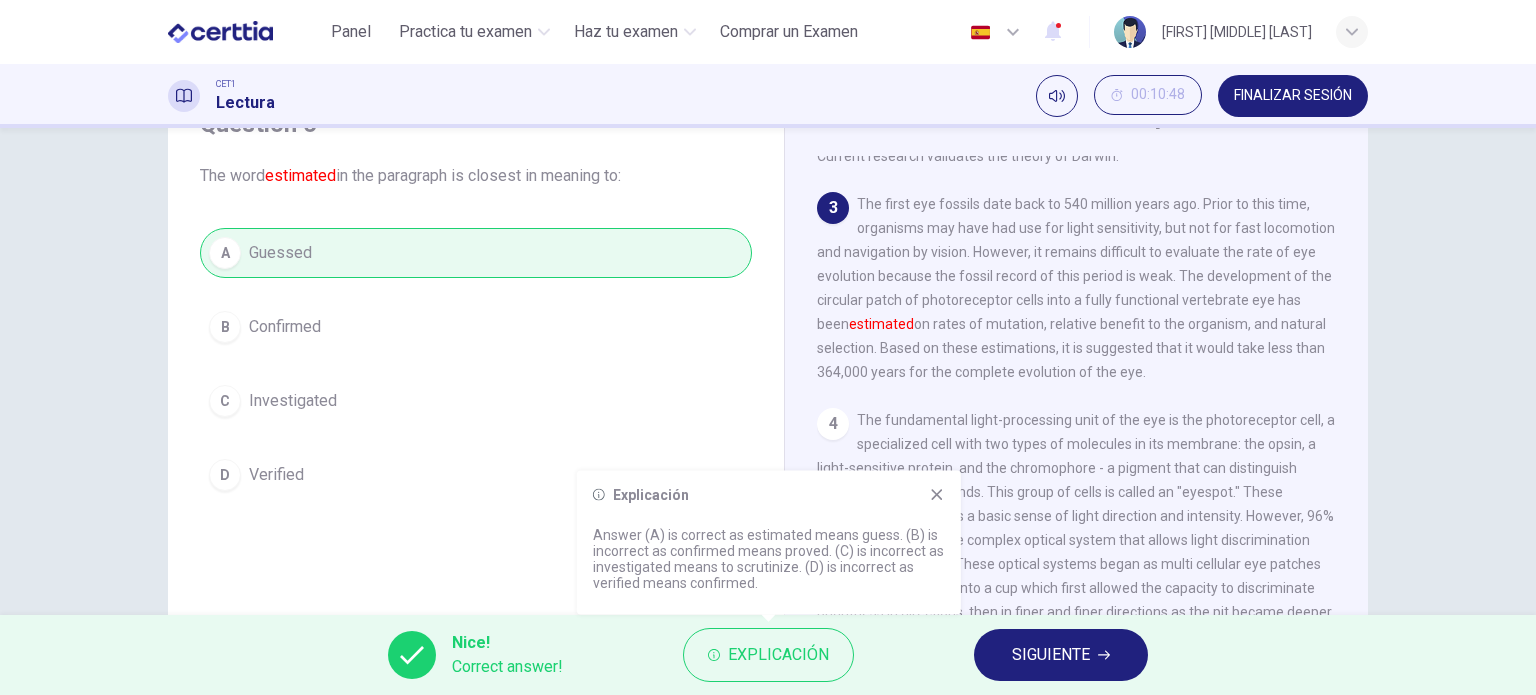 click on "SIGUIENTE" at bounding box center (1061, 655) 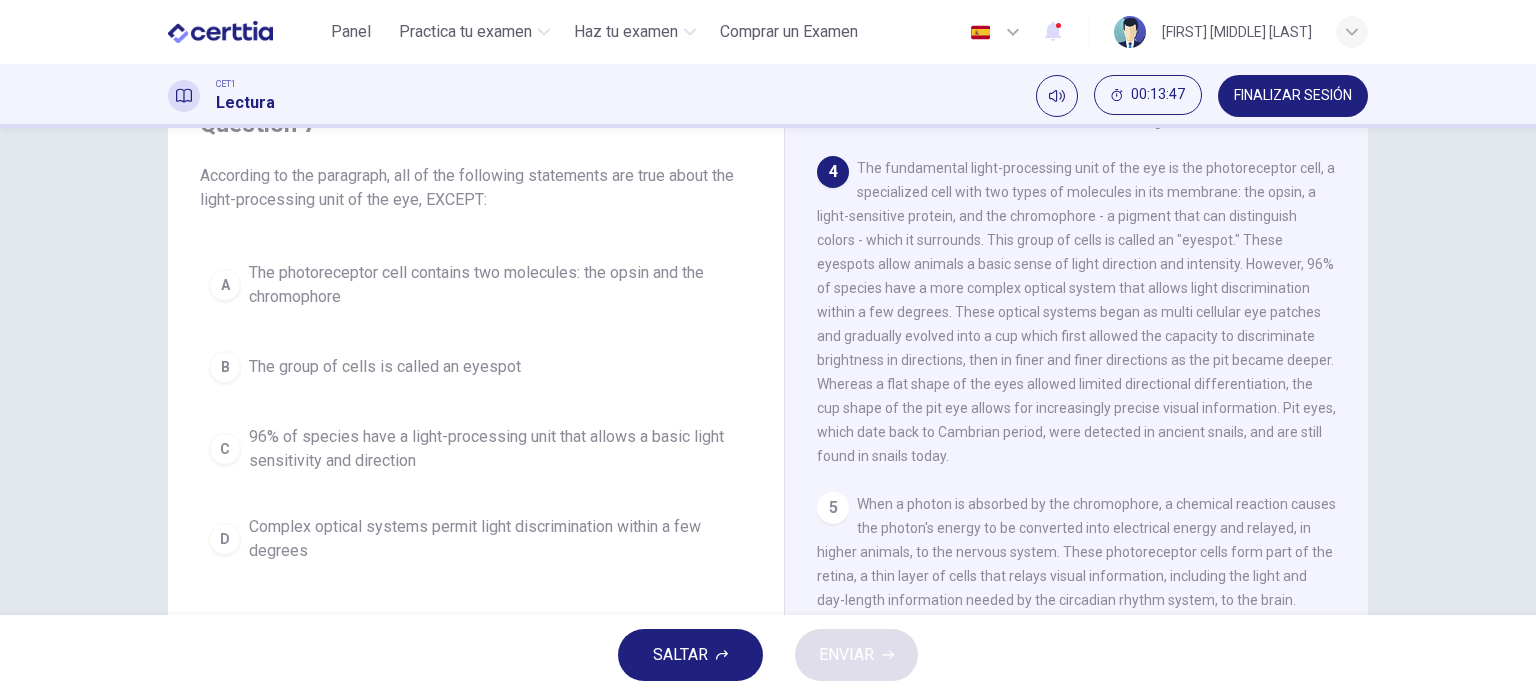 scroll, scrollTop: 600, scrollLeft: 0, axis: vertical 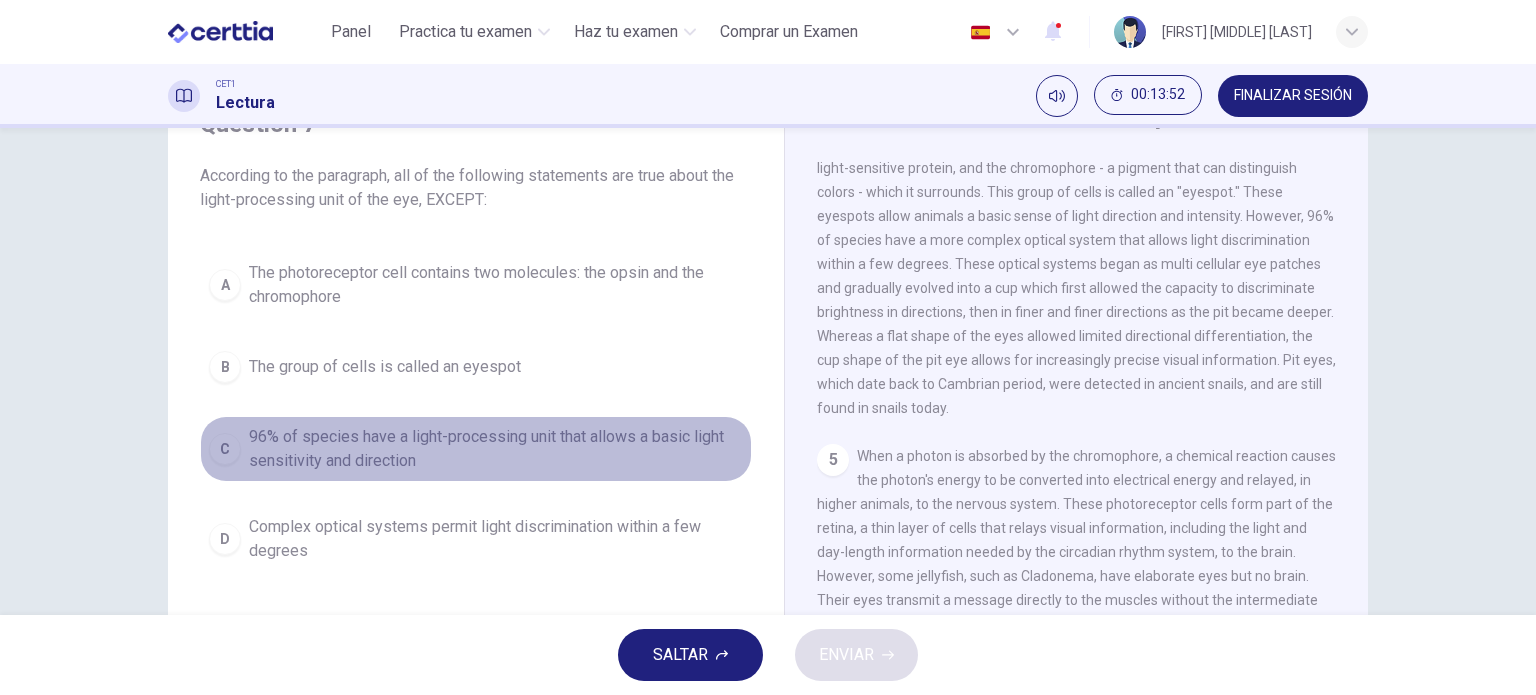 click on "96% of species have a light-processing unit that allows a basic light sensitivity and direction" at bounding box center [496, 285] 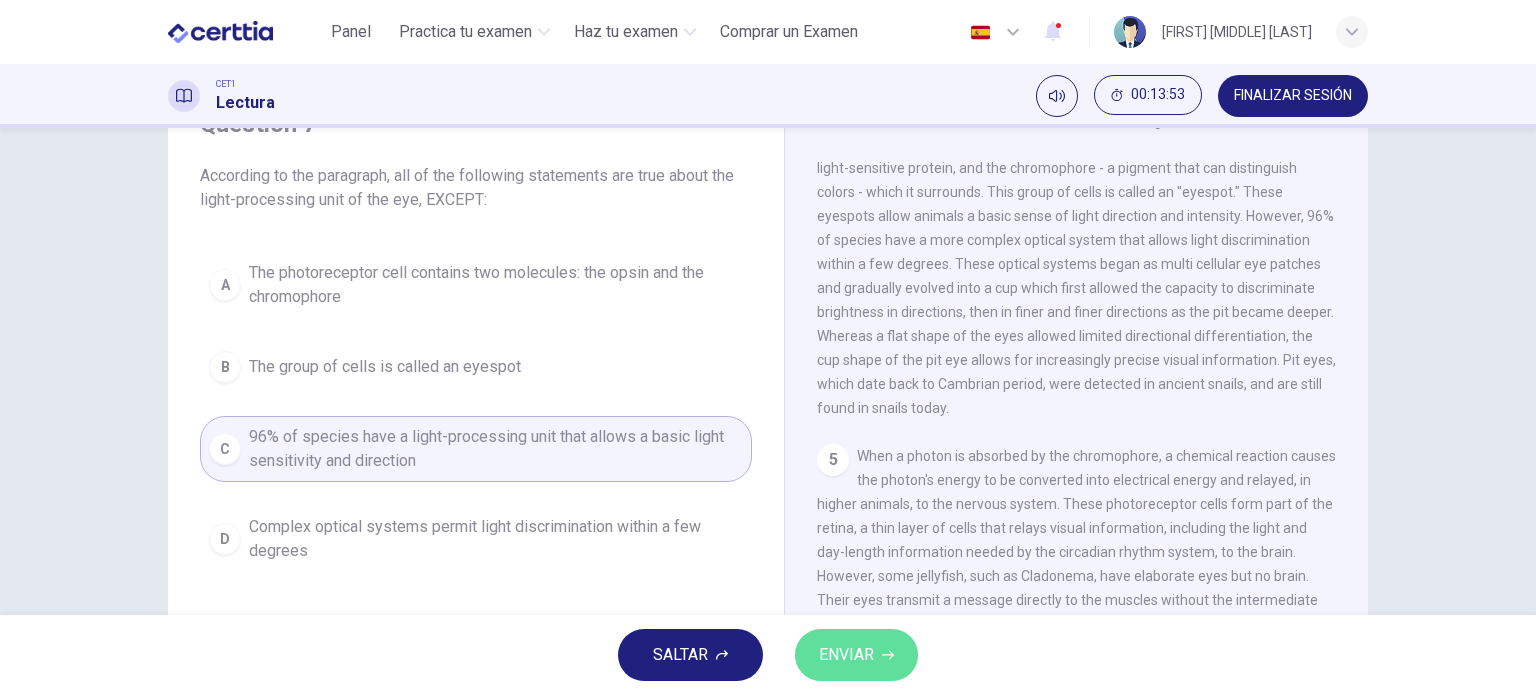 click on "ENVIAR" at bounding box center (846, 655) 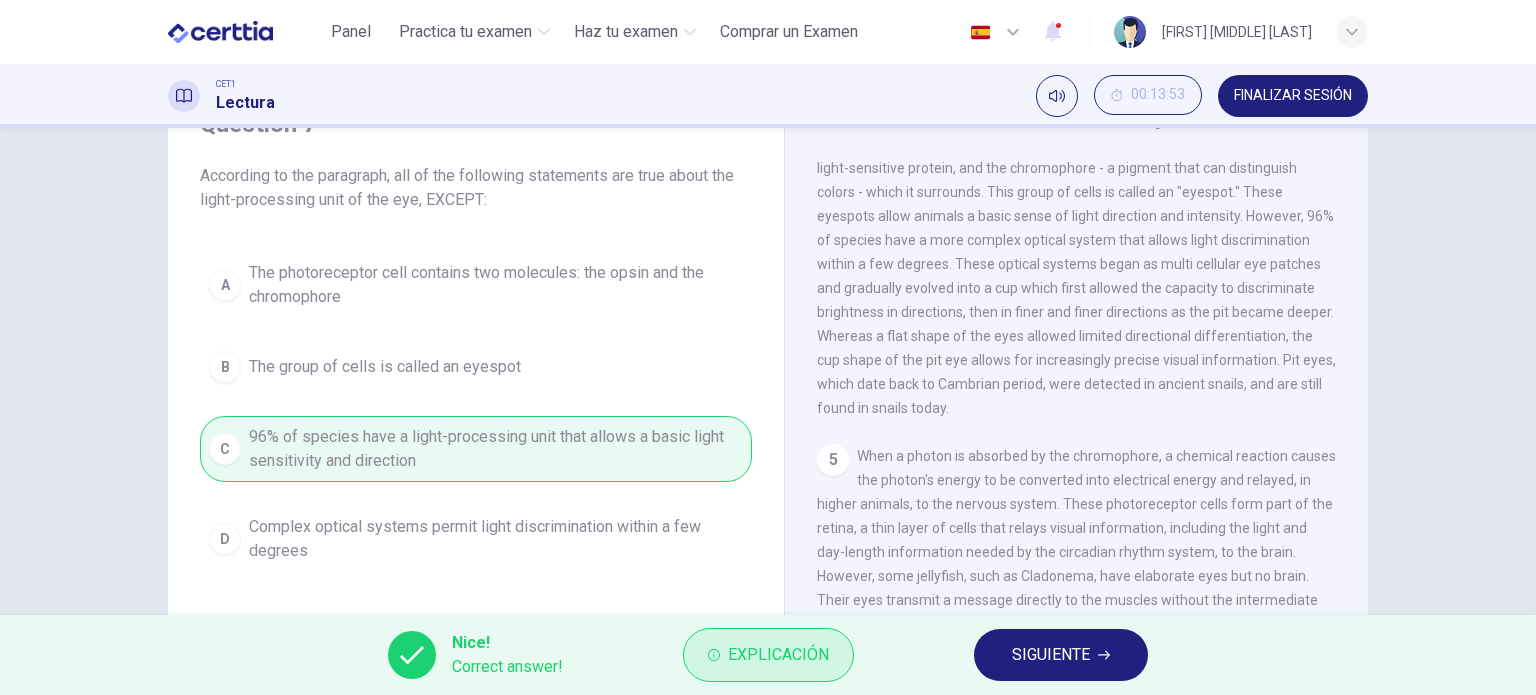 click on "Explicación" at bounding box center (778, 655) 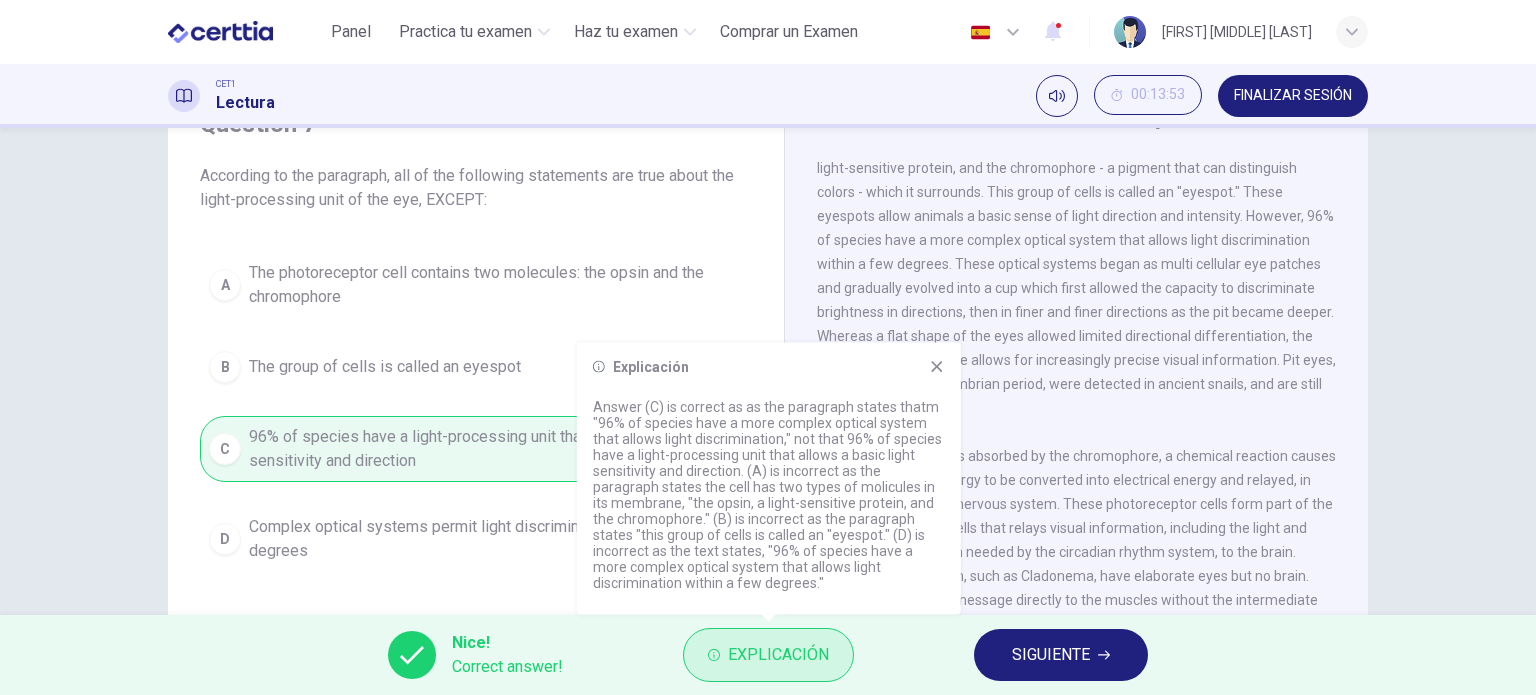 click on "Explicación" at bounding box center [778, 655] 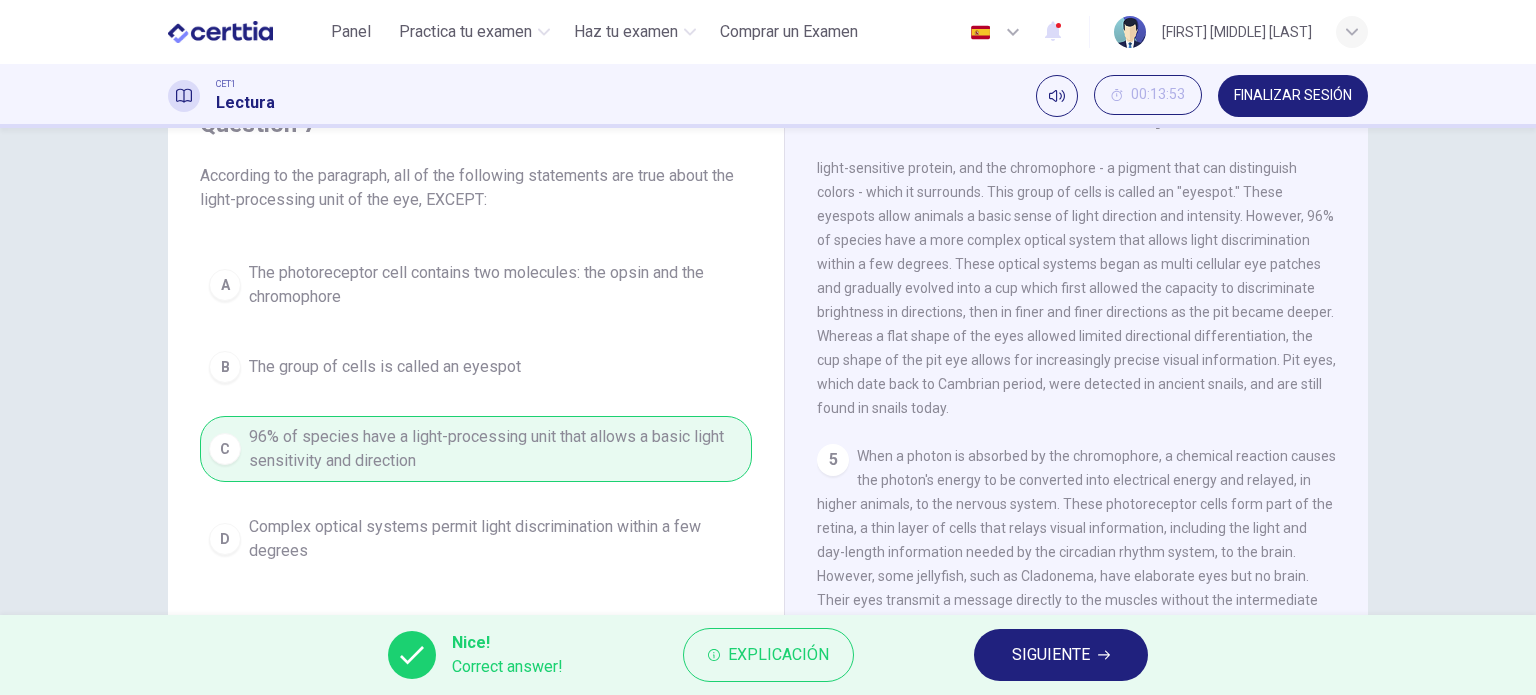 click on "SIGUIENTE" at bounding box center [1061, 655] 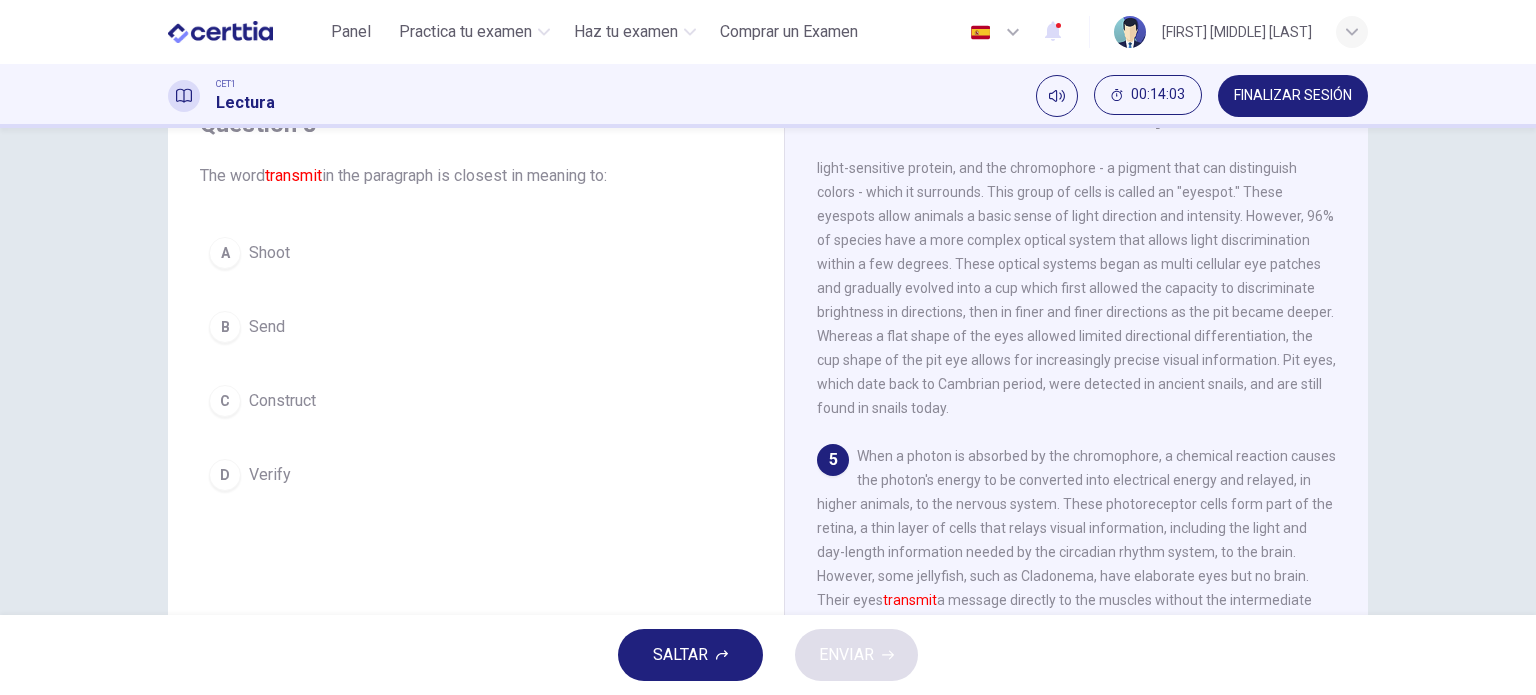 click on "B Send" at bounding box center (476, 327) 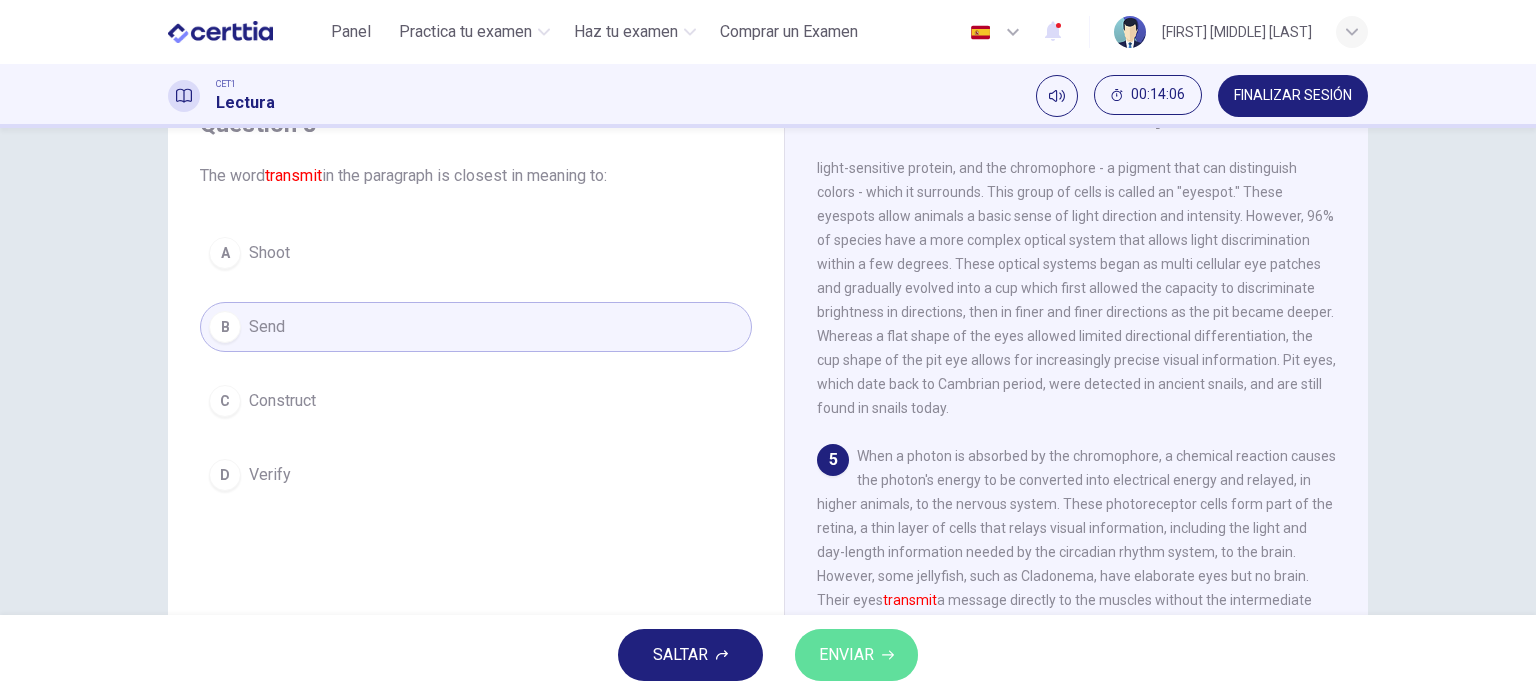 click on "ENVIAR" at bounding box center [856, 655] 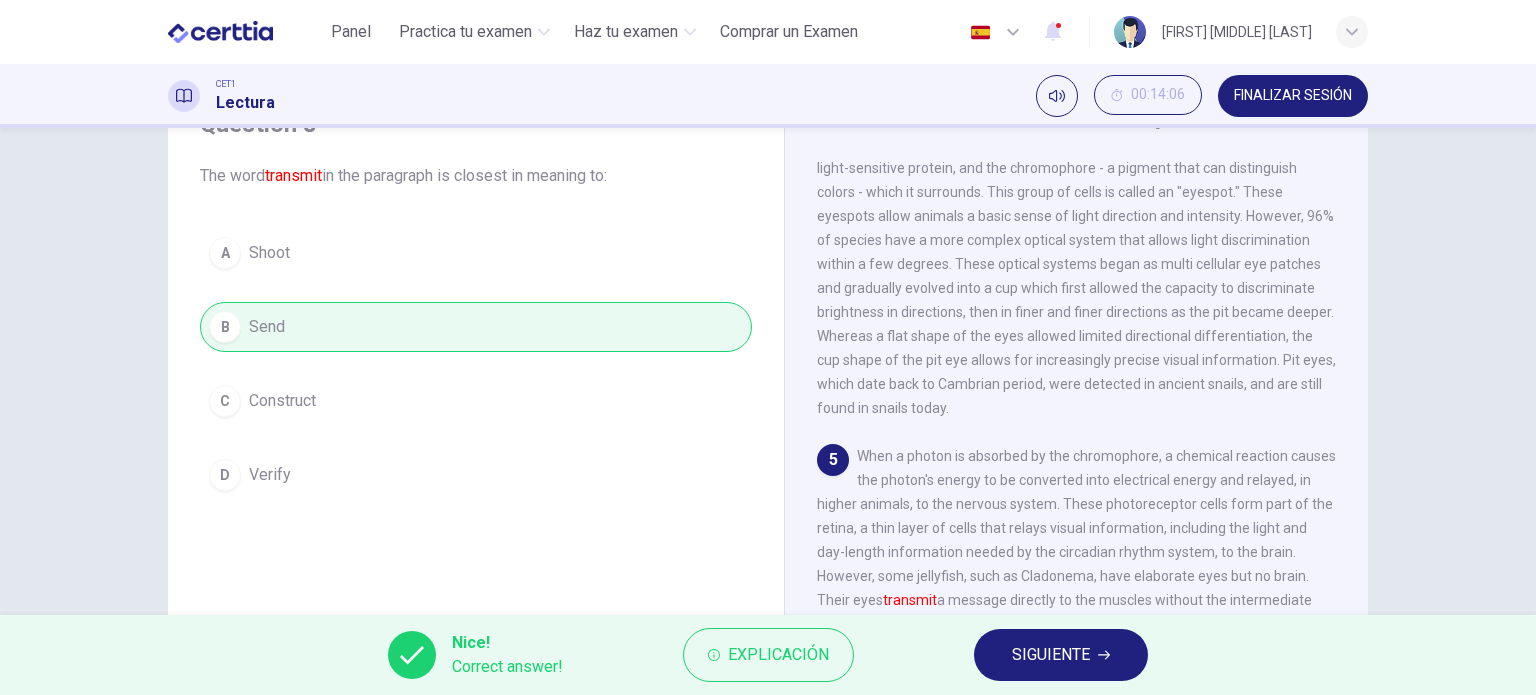 click on "SIGUIENTE" at bounding box center [1051, 655] 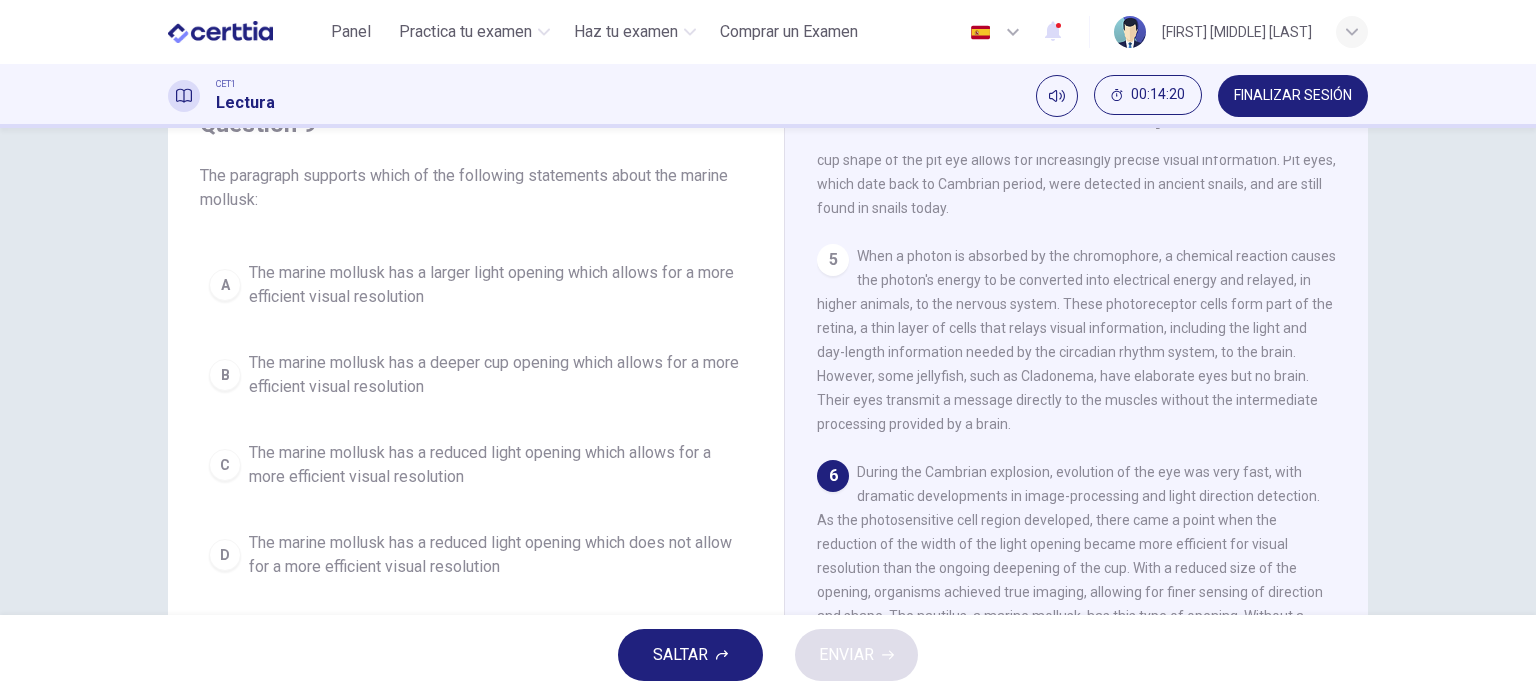 scroll, scrollTop: 949, scrollLeft: 0, axis: vertical 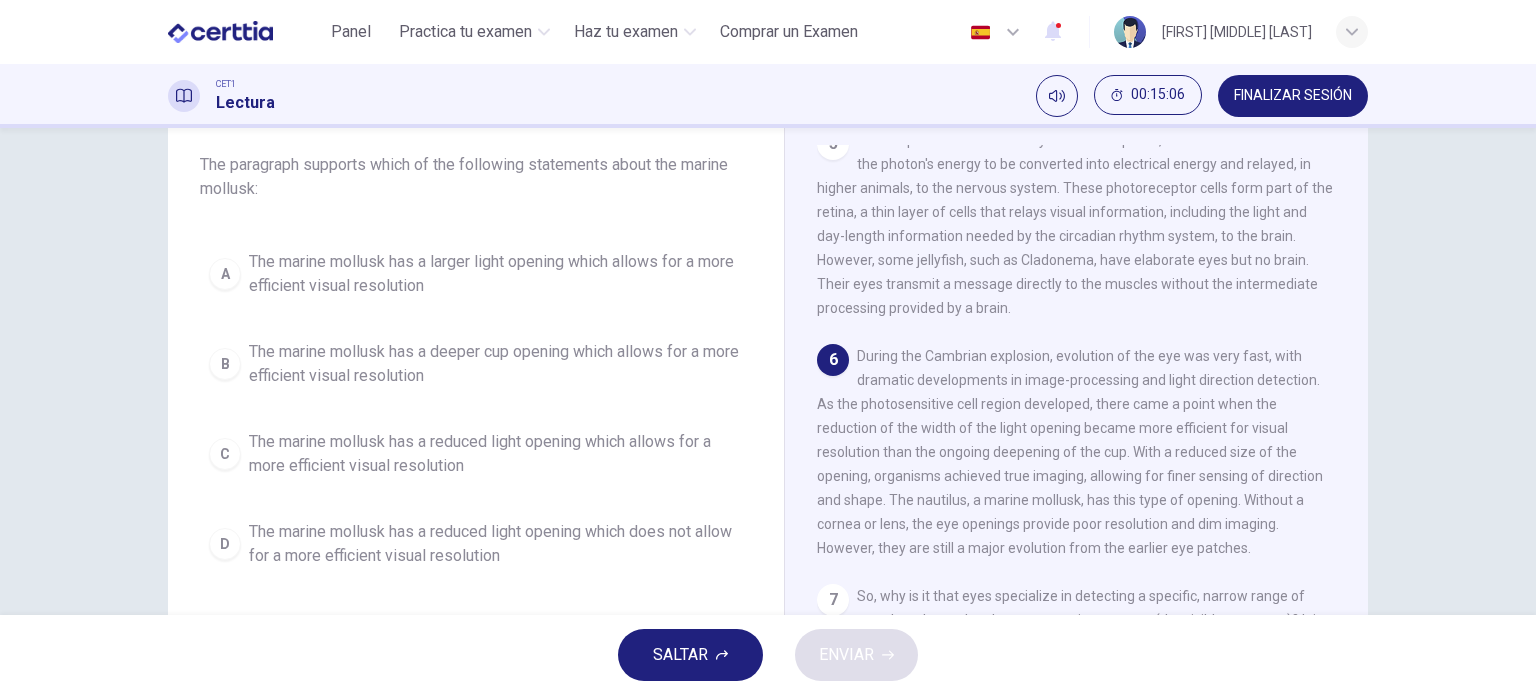 click on "B The marine mollusk has a deeper cup opening which allows for a more efficient visual resolution" at bounding box center (476, 364) 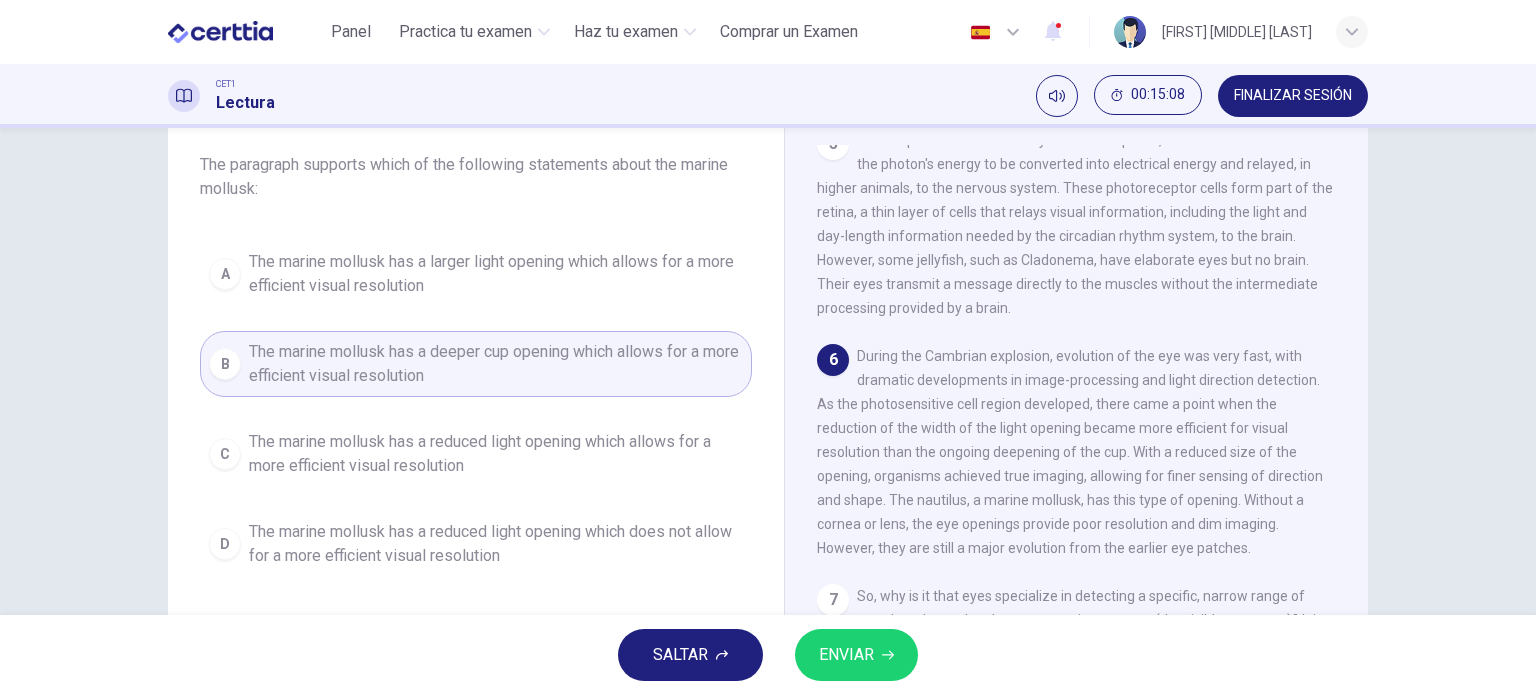 click on "ENVIAR" at bounding box center [846, 655] 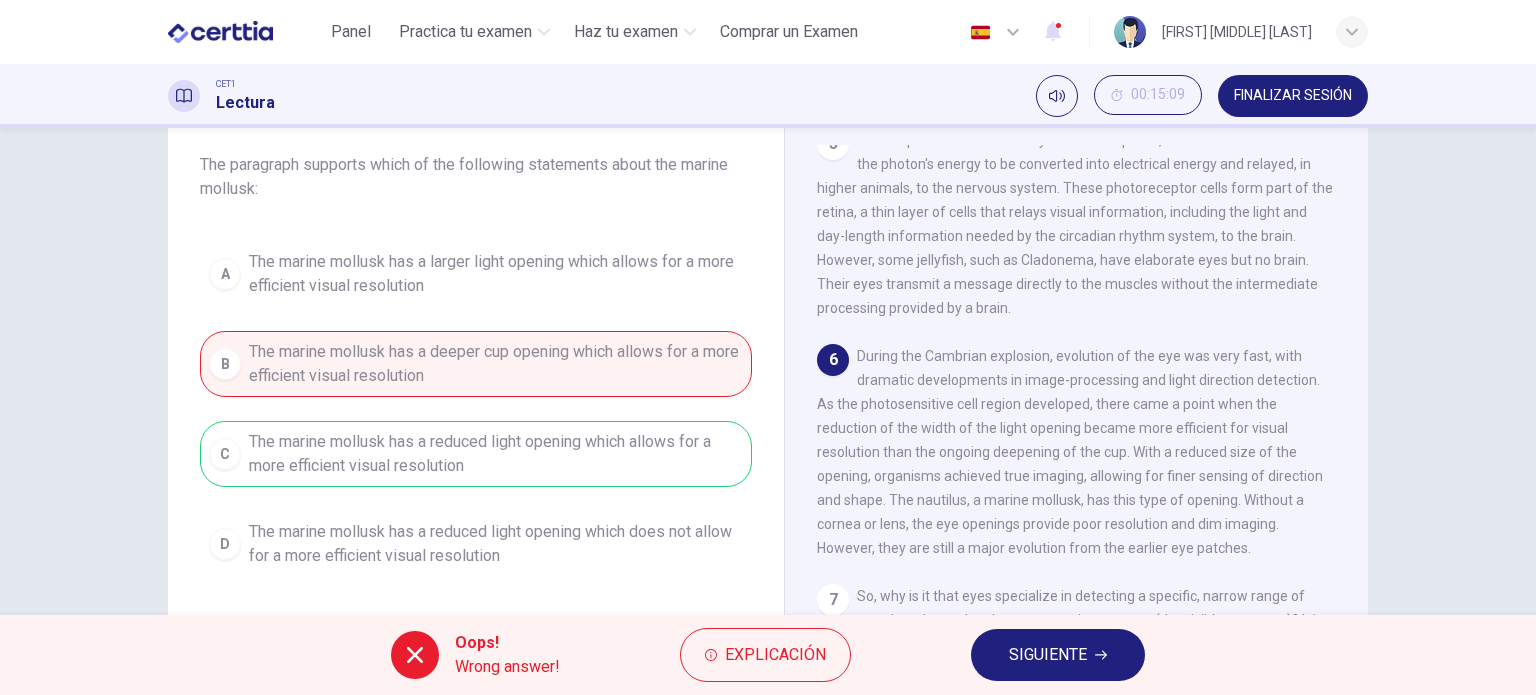 click on "SIGUIENTE" at bounding box center (1058, 655) 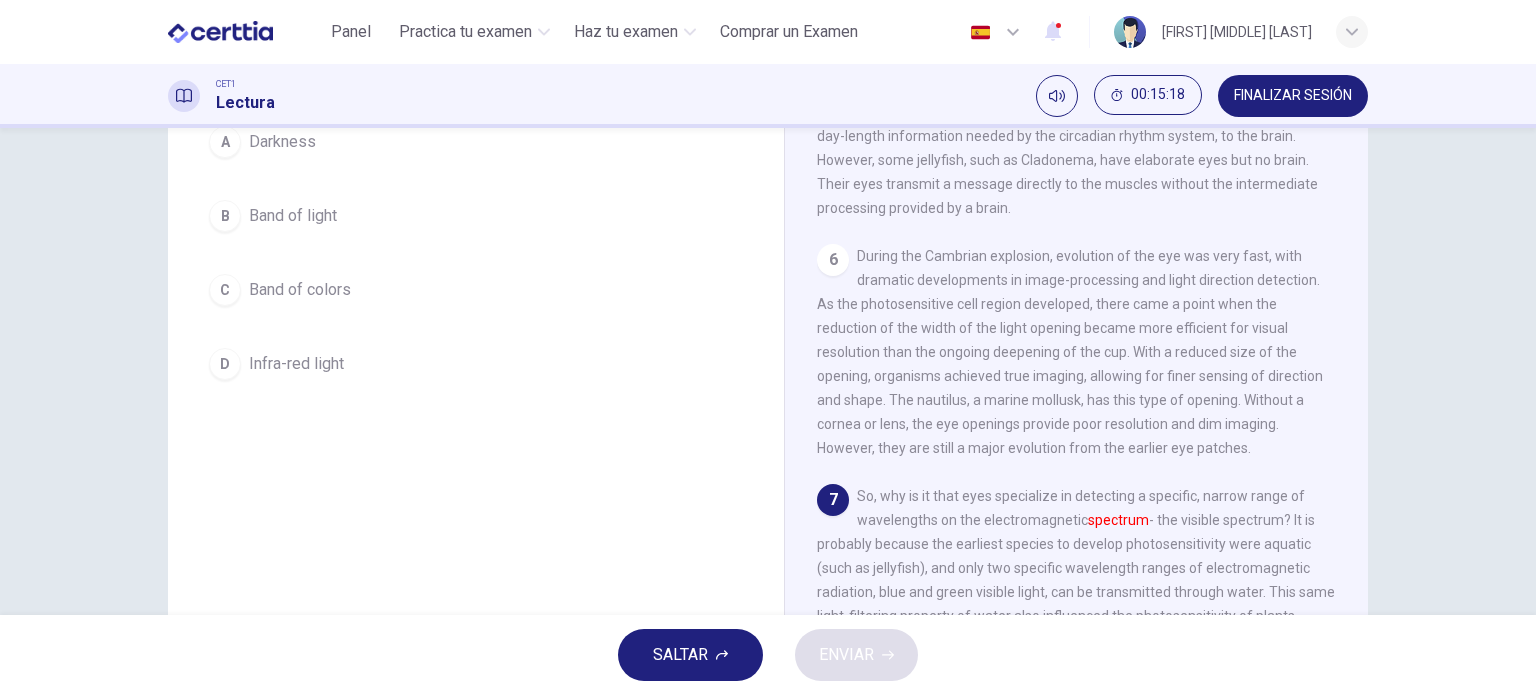 scroll, scrollTop: 288, scrollLeft: 0, axis: vertical 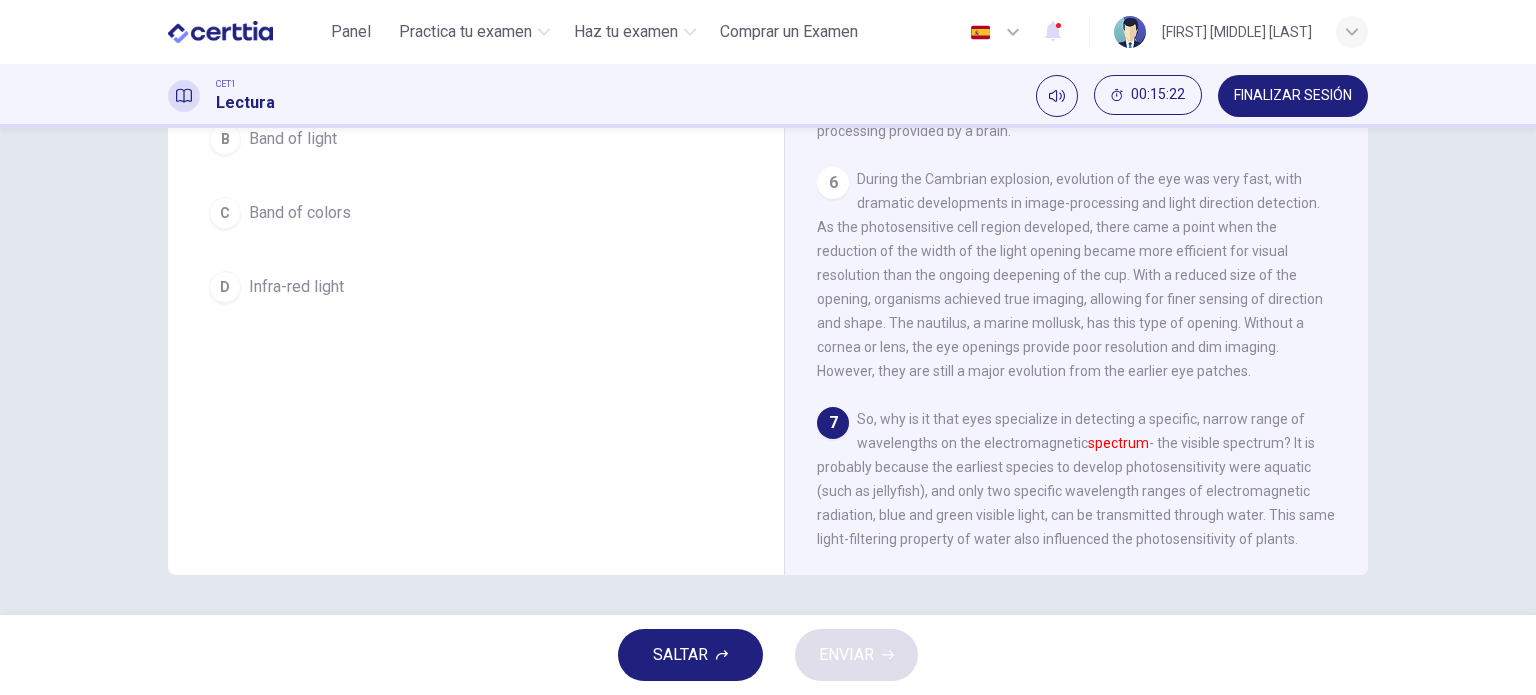 drag, startPoint x: 1336, startPoint y: 383, endPoint x: 1342, endPoint y: 394, distance: 12.529964 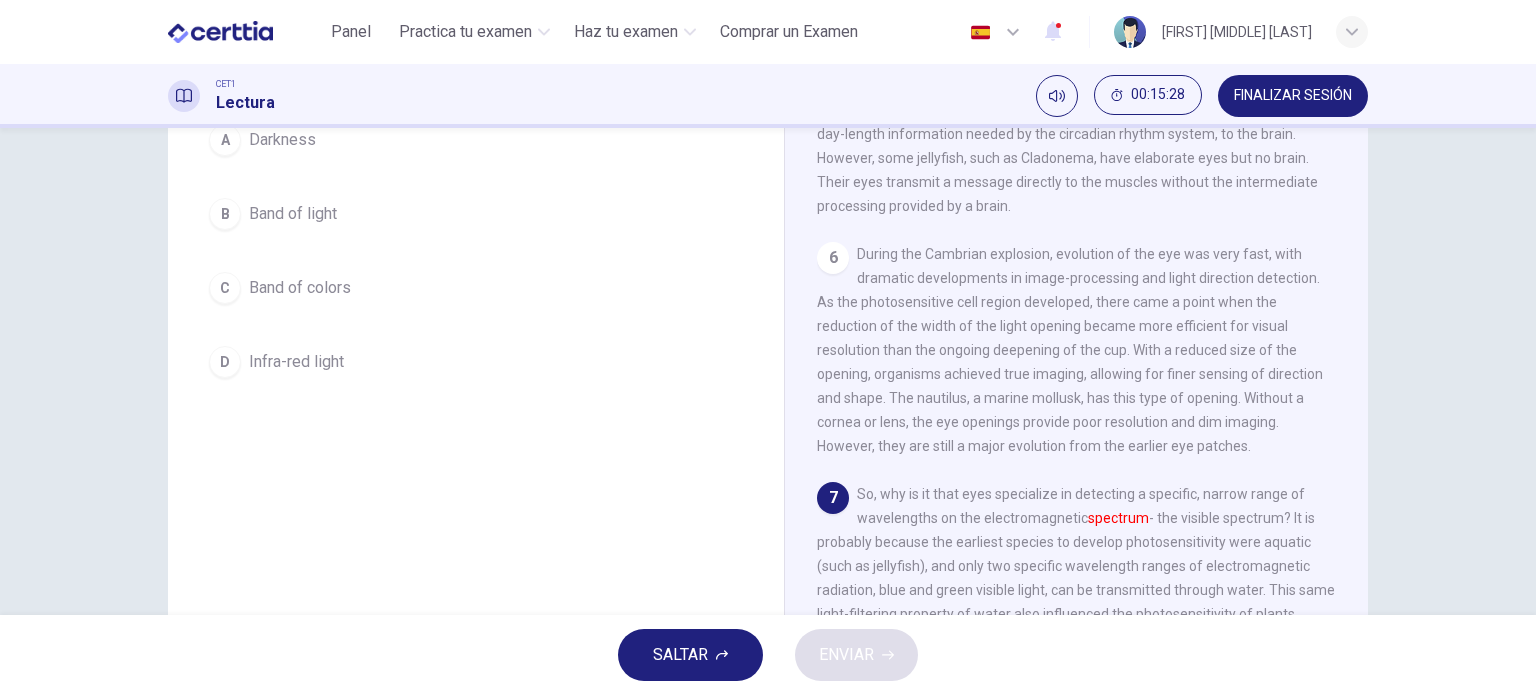 scroll, scrollTop: 88, scrollLeft: 0, axis: vertical 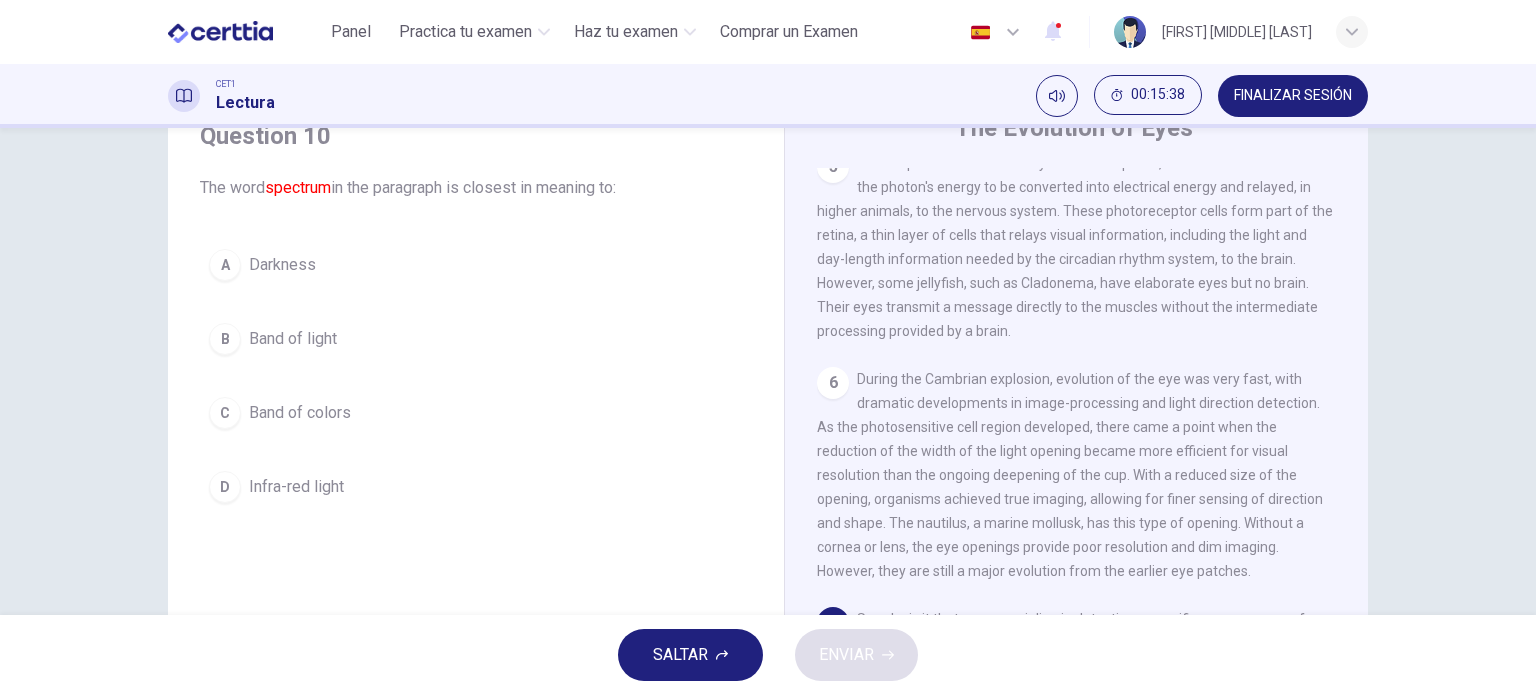 click on "Infra-red light" at bounding box center (282, 265) 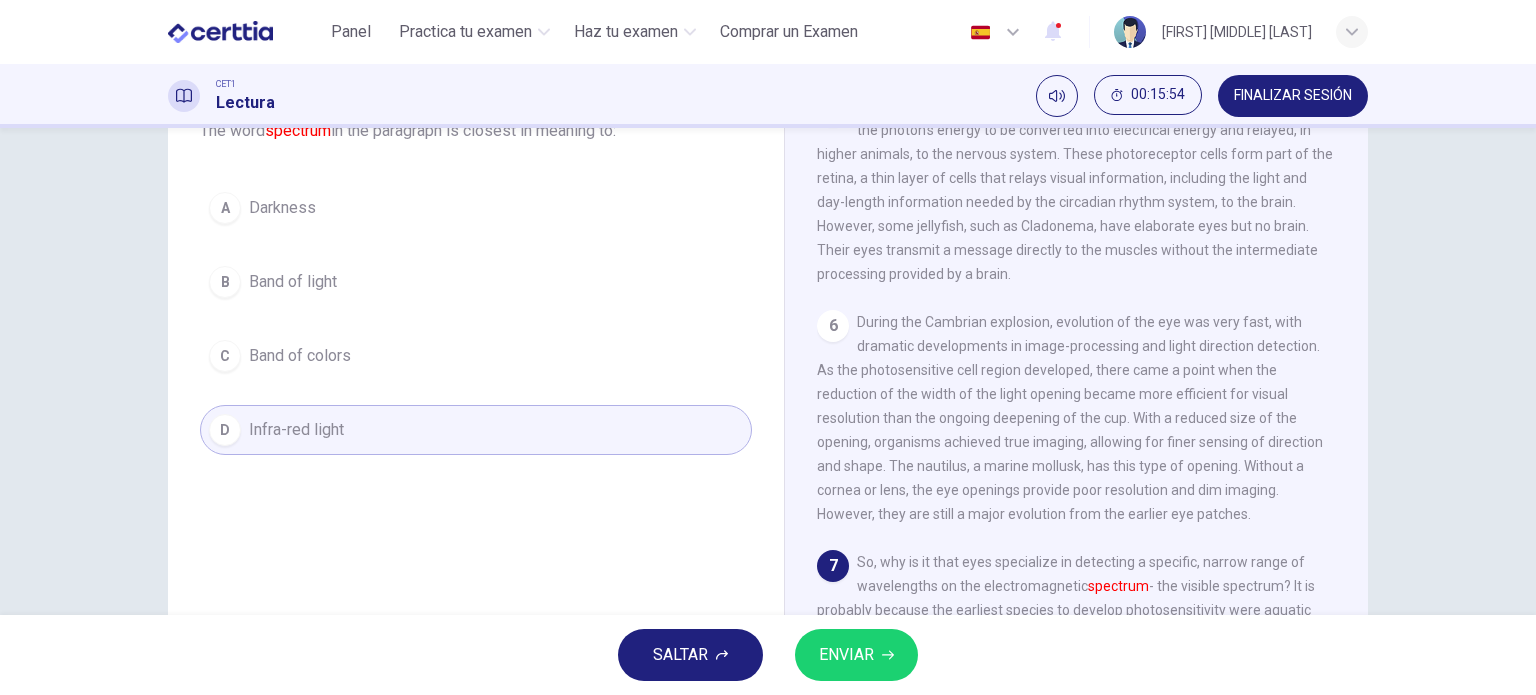 scroll, scrollTop: 100, scrollLeft: 0, axis: vertical 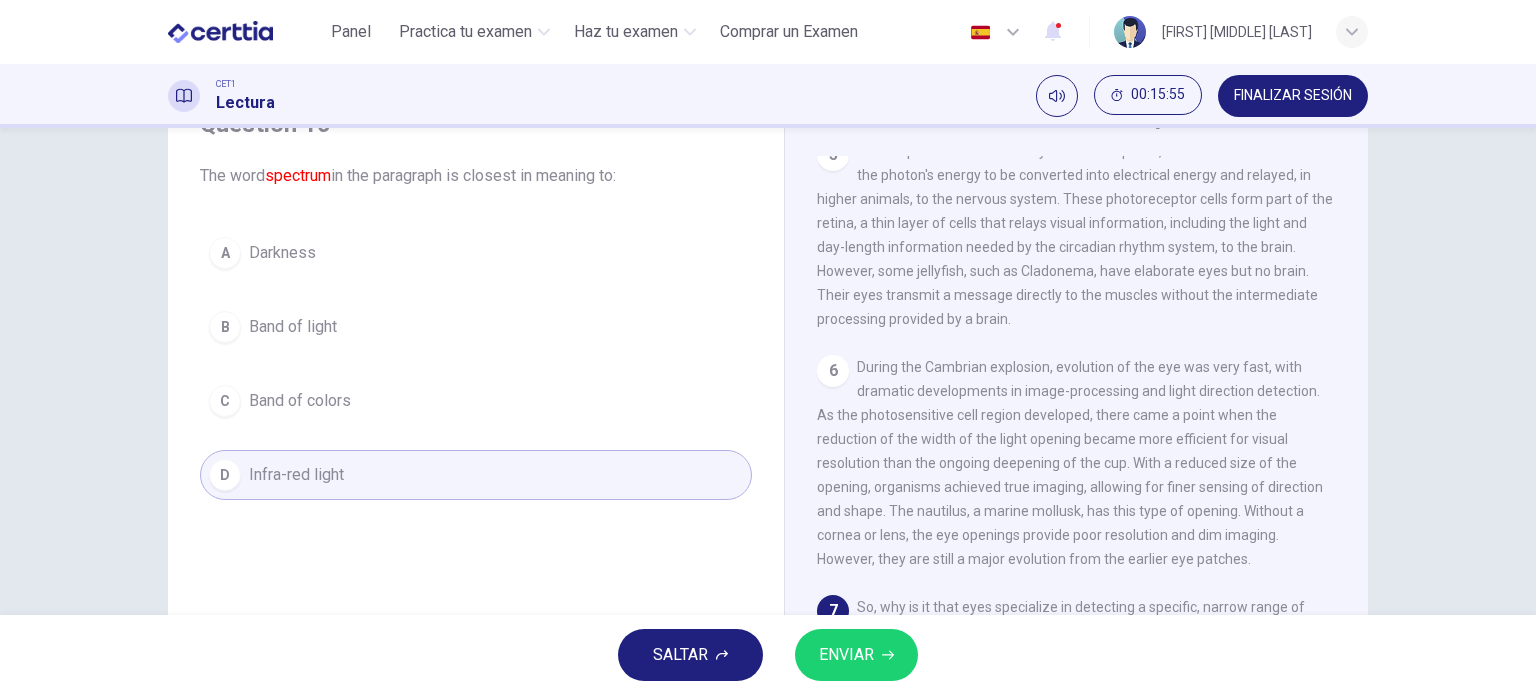click at bounding box center (888, 655) 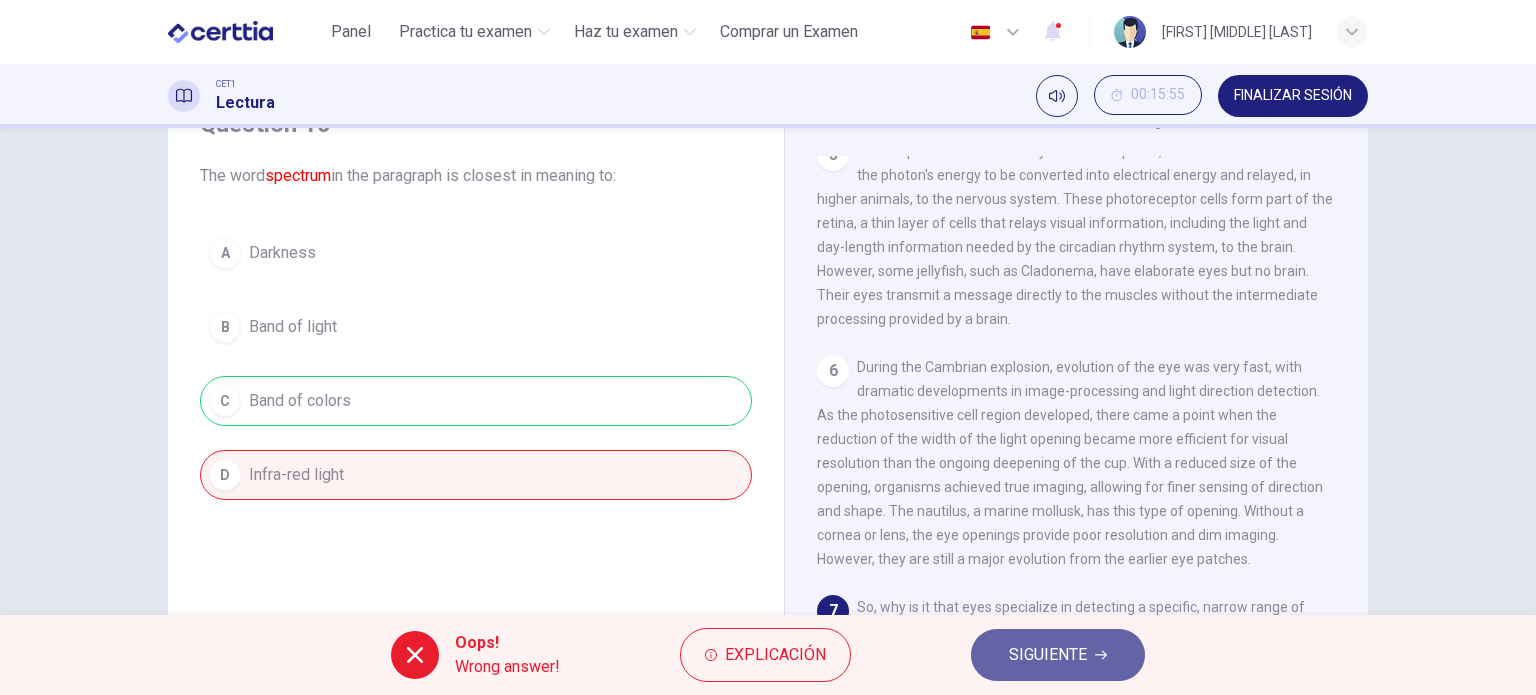 click on "SIGUIENTE" at bounding box center (1058, 655) 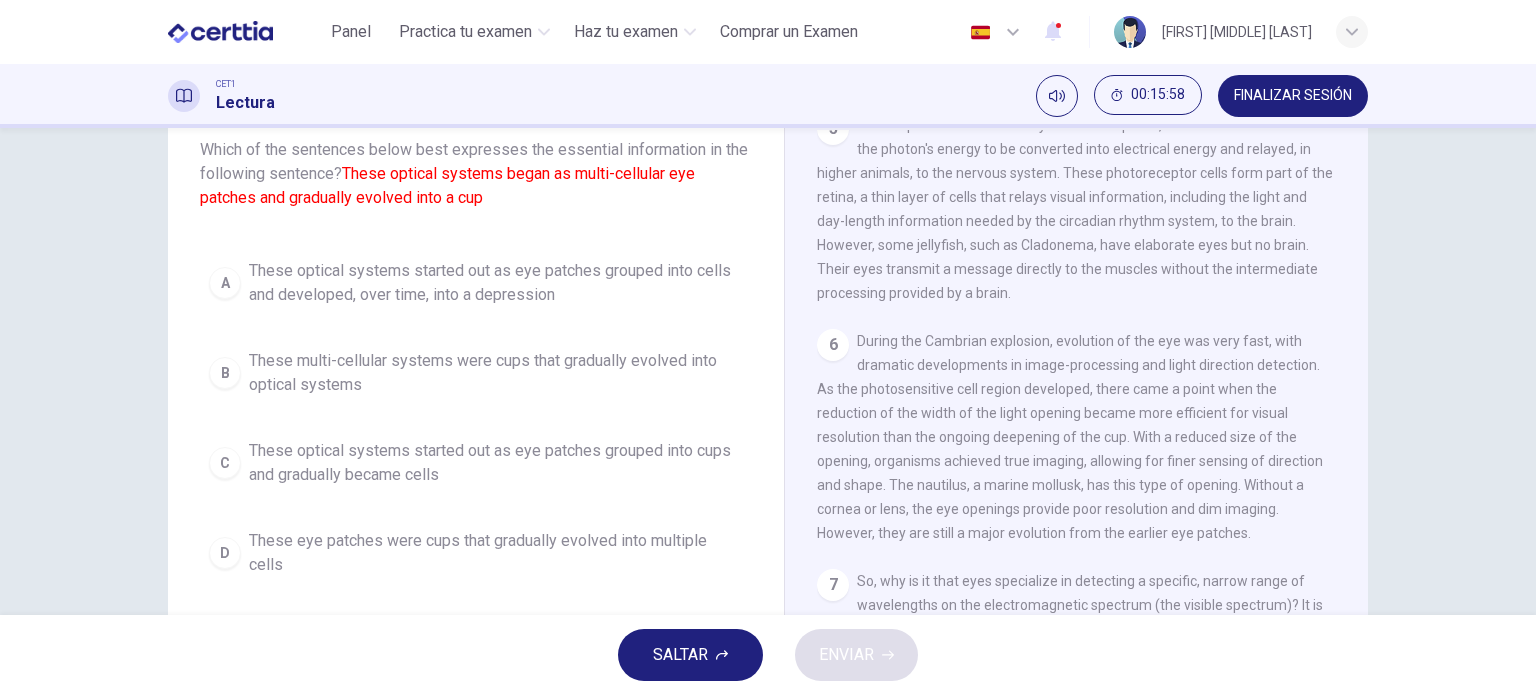 scroll, scrollTop: 100, scrollLeft: 0, axis: vertical 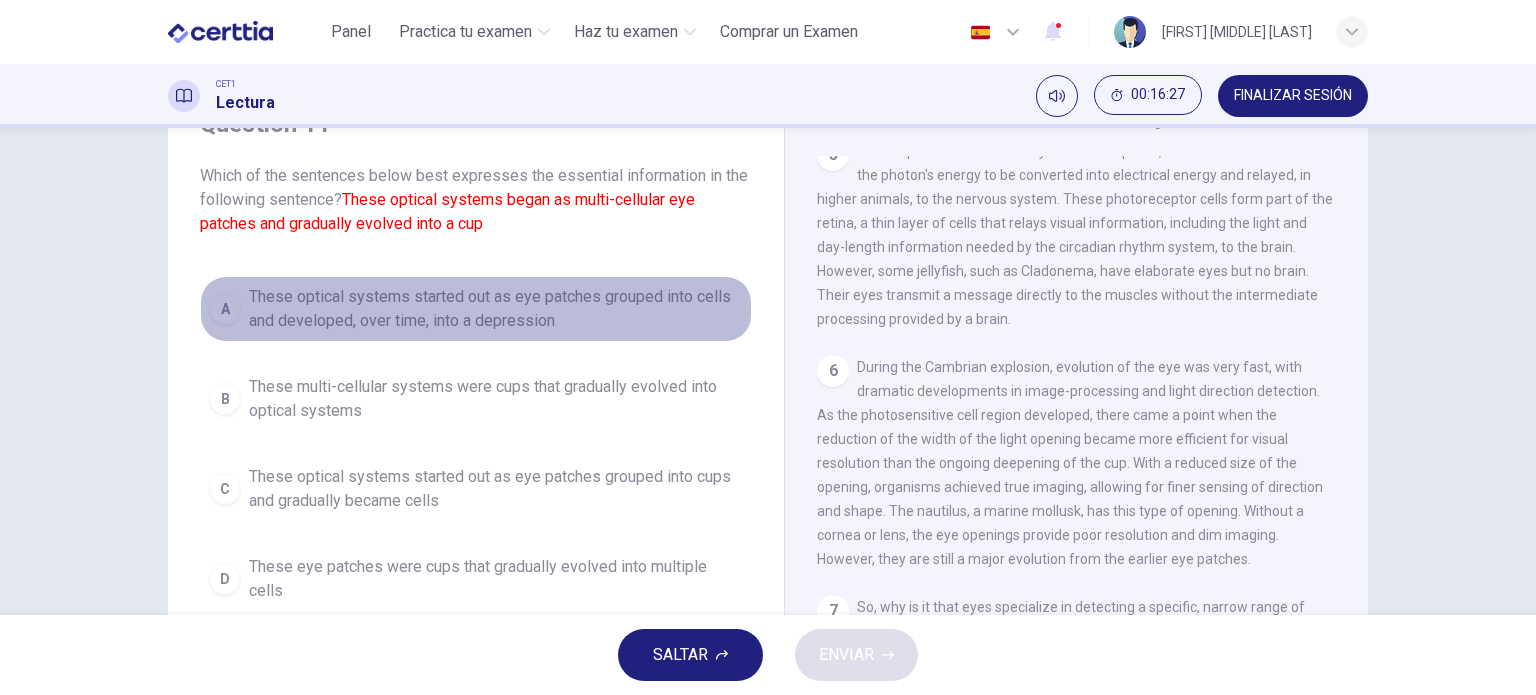 click on "A These optical systems started out as eye patches grouped into cells and developed, over time, into a depression" at bounding box center [476, 309] 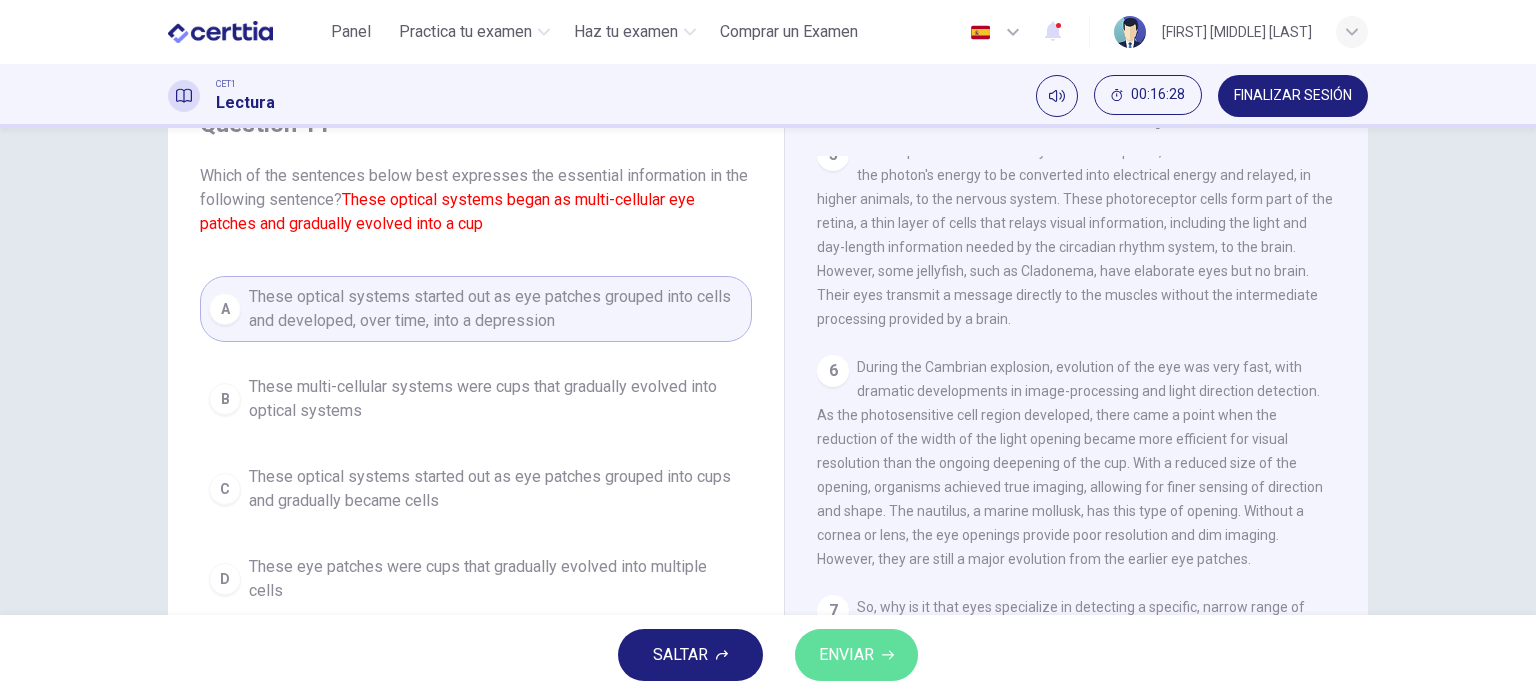 click on "ENVIAR" at bounding box center [846, 655] 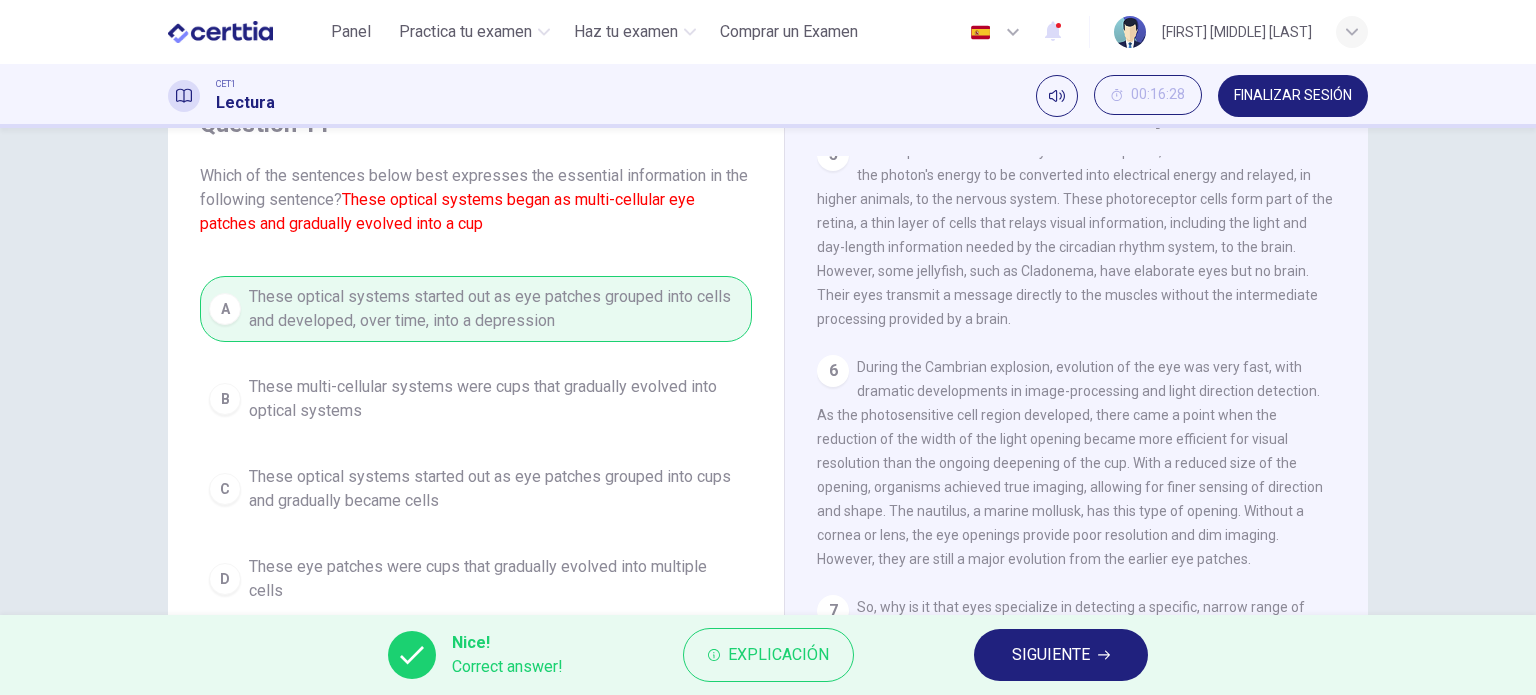 scroll, scrollTop: 200, scrollLeft: 0, axis: vertical 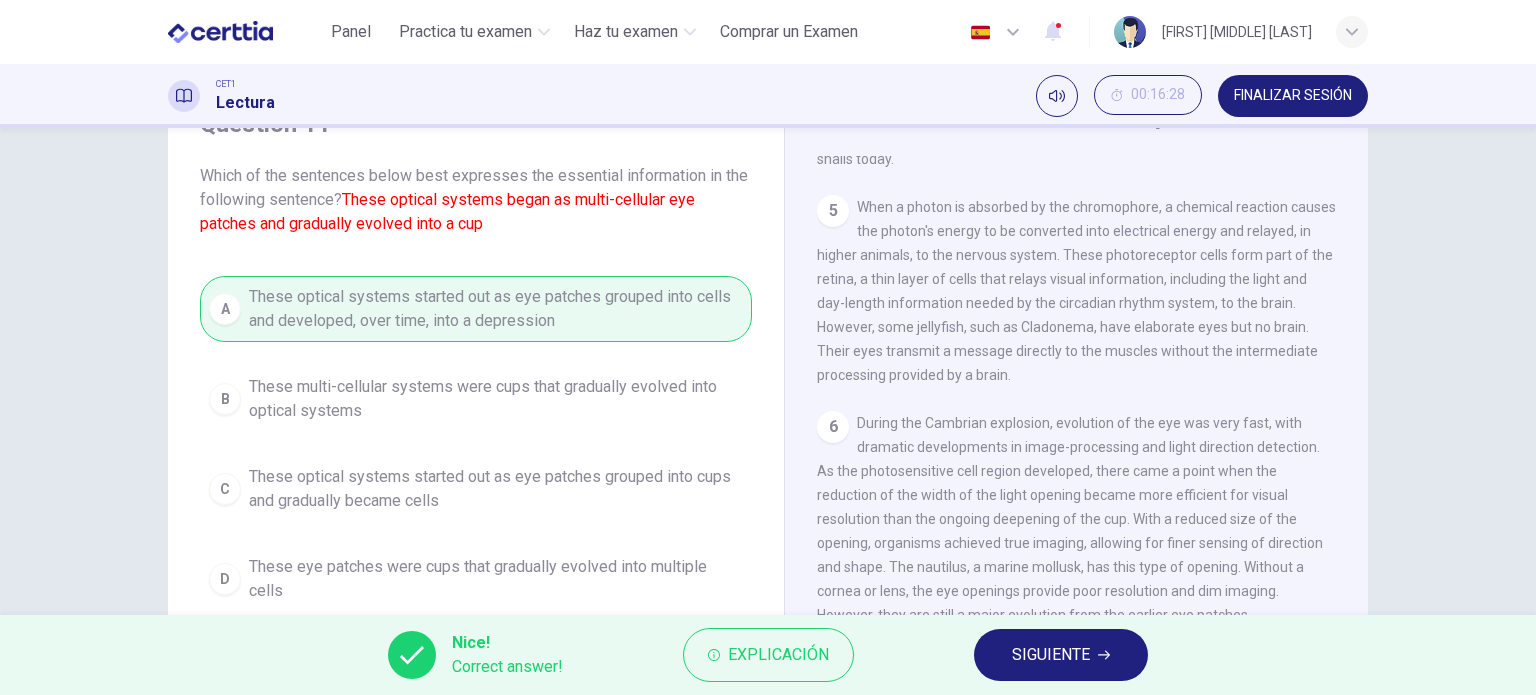 click on "SIGUIENTE" at bounding box center (1051, 655) 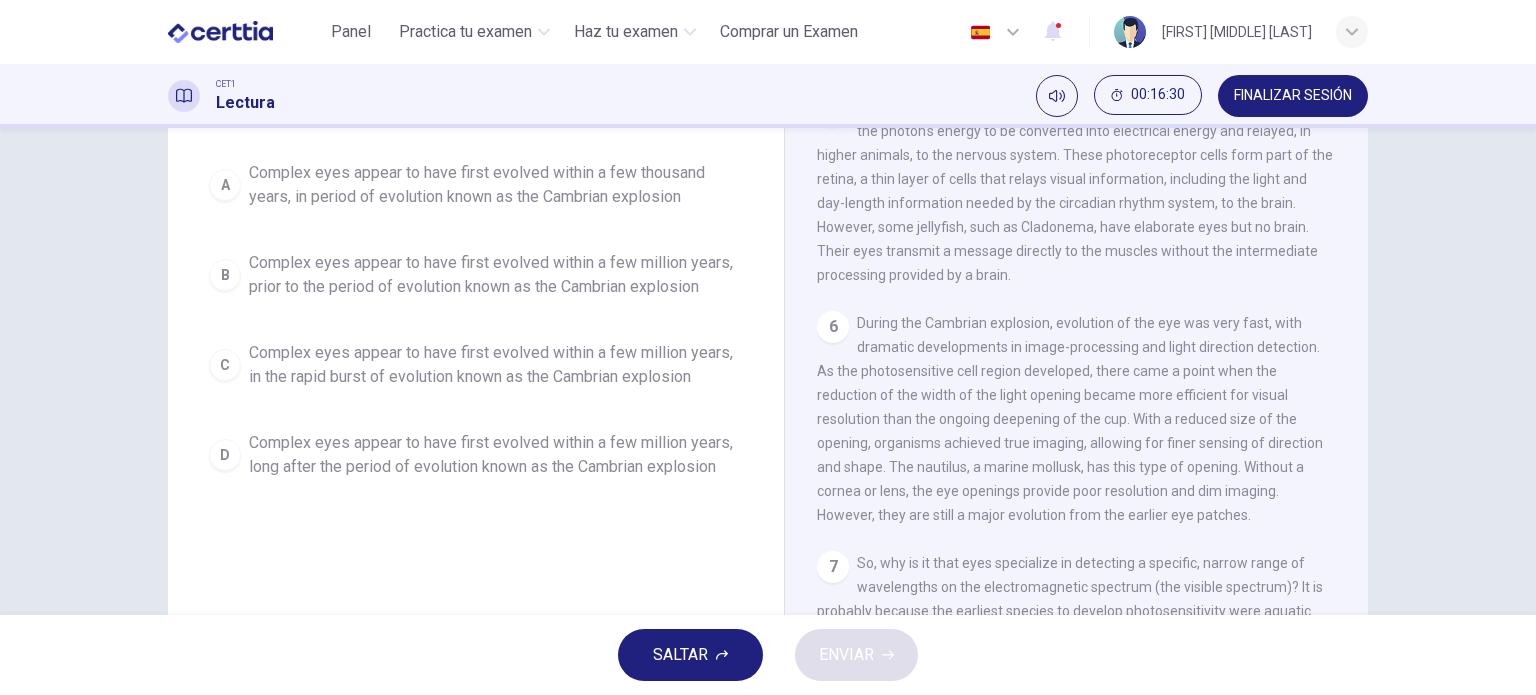 scroll, scrollTop: 100, scrollLeft: 0, axis: vertical 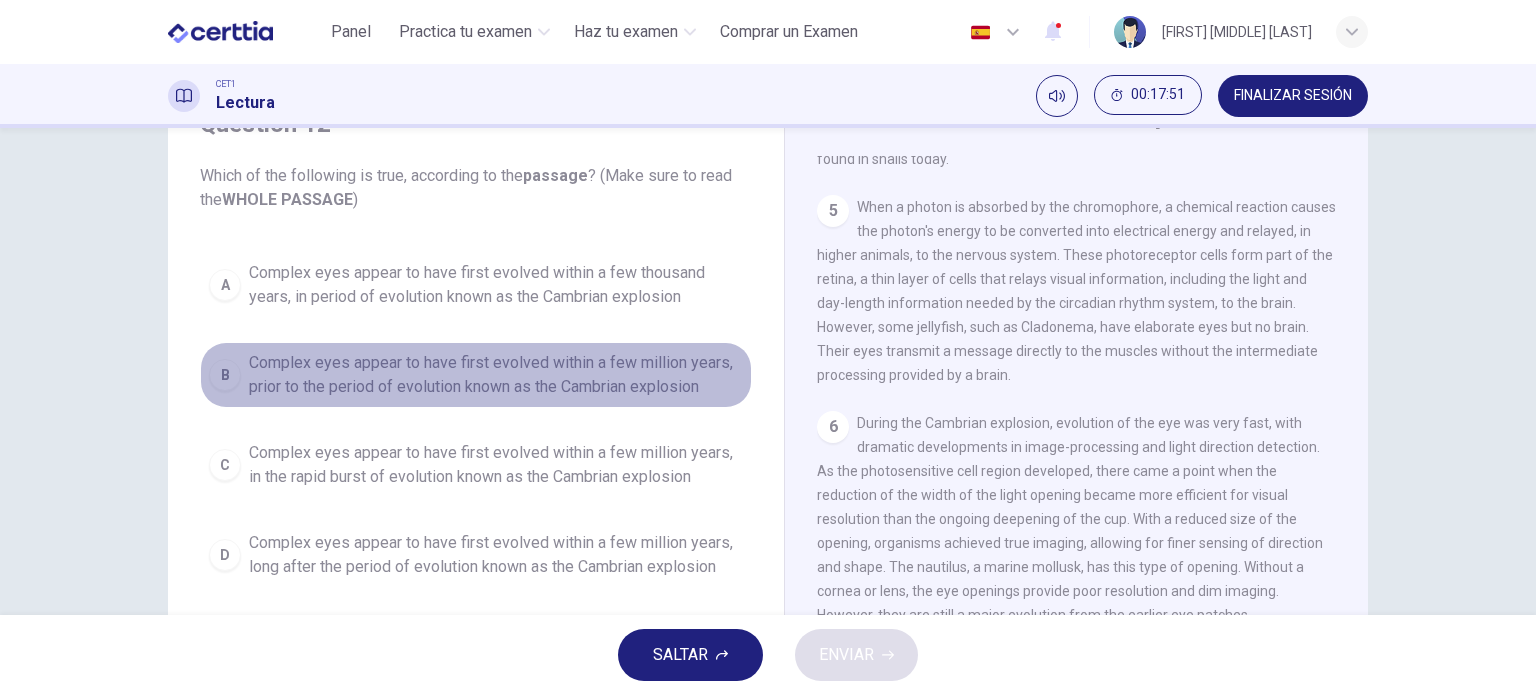 click on "Complex eyes appear to have first evolved within a few million years, prior to the period of evolution known as the Cambrian explosion" at bounding box center (496, 285) 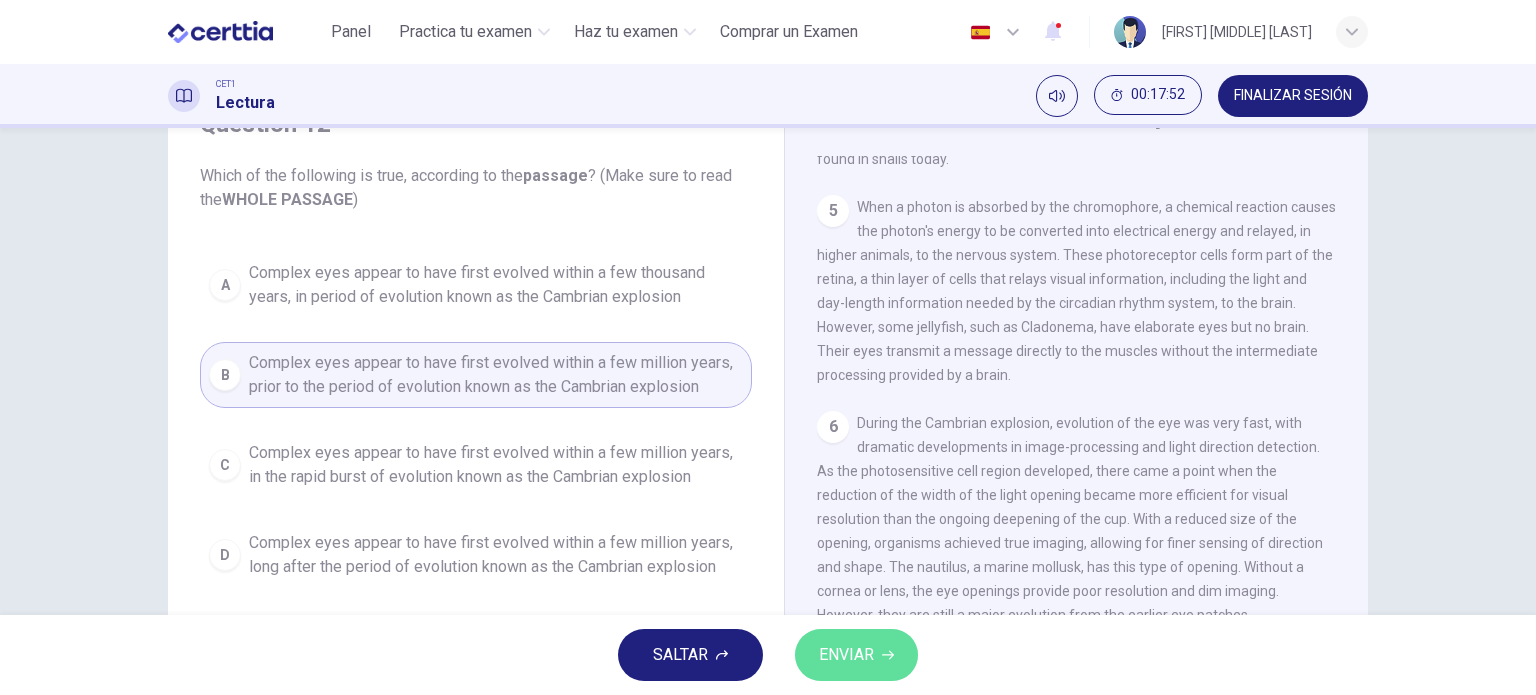 click on "ENVIAR" at bounding box center (846, 655) 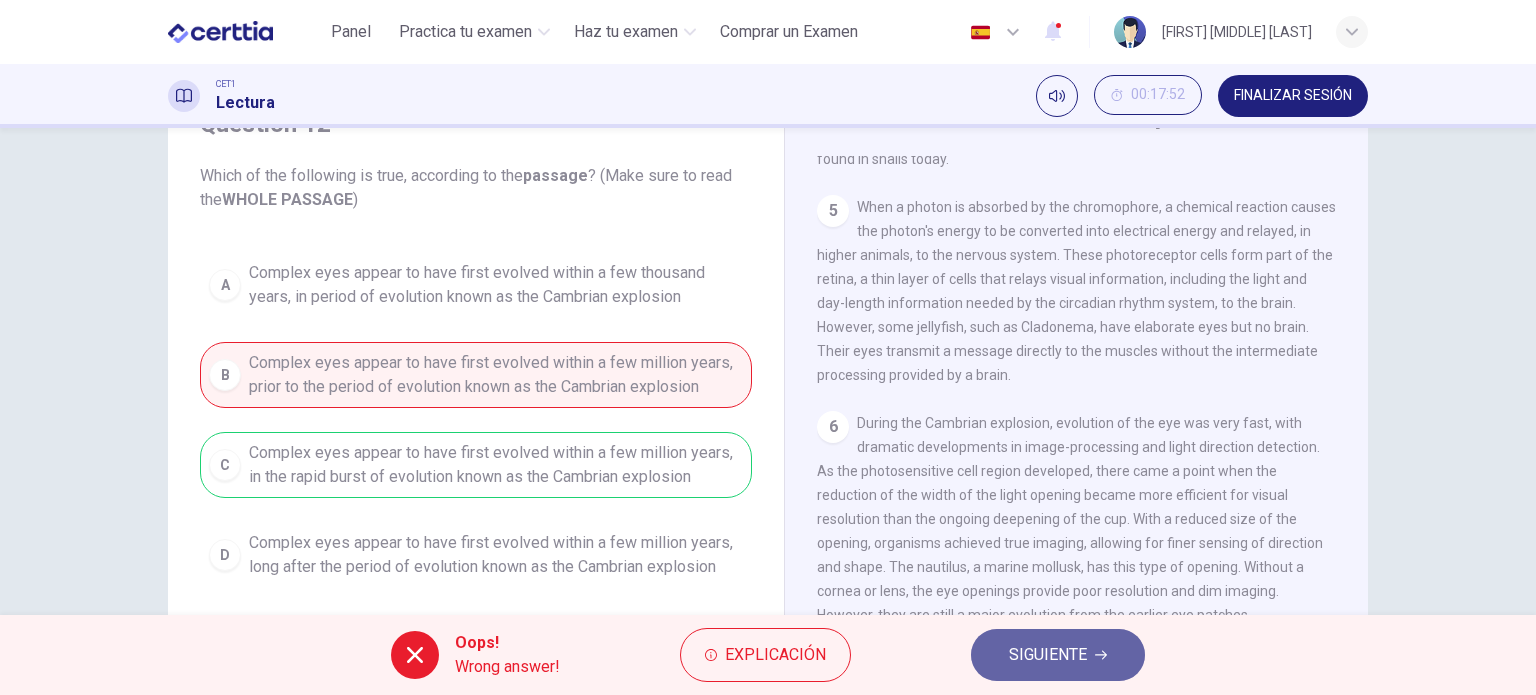 click on "SIGUIENTE" at bounding box center (1048, 655) 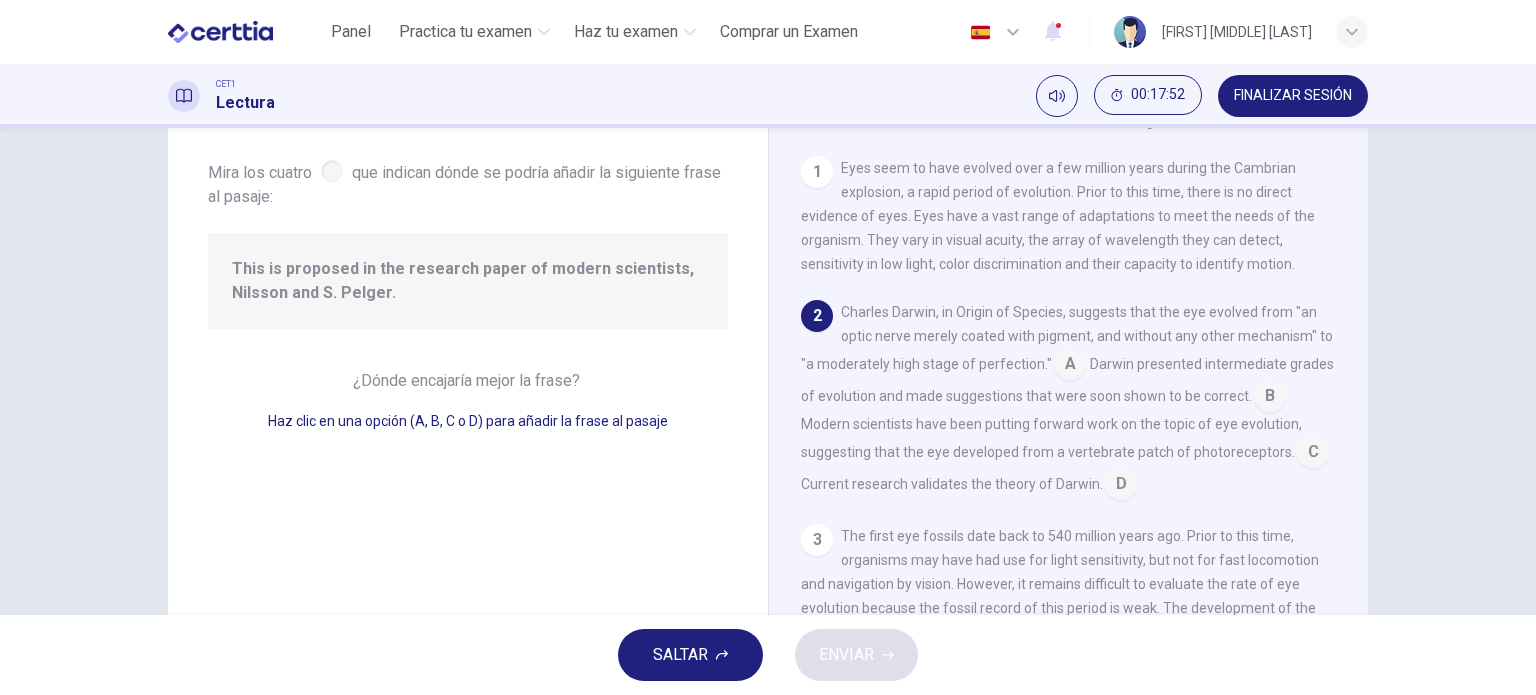 scroll, scrollTop: 148, scrollLeft: 0, axis: vertical 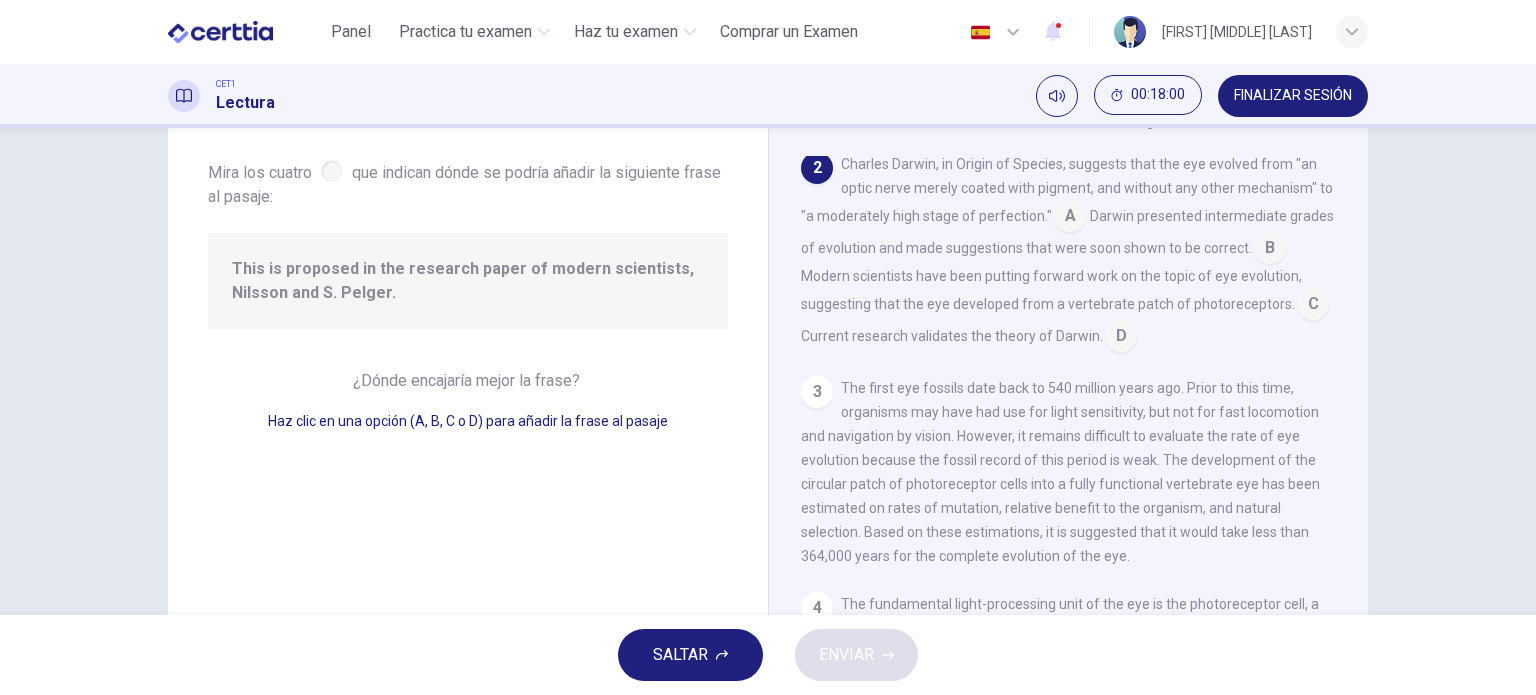 click at bounding box center [1070, 218] 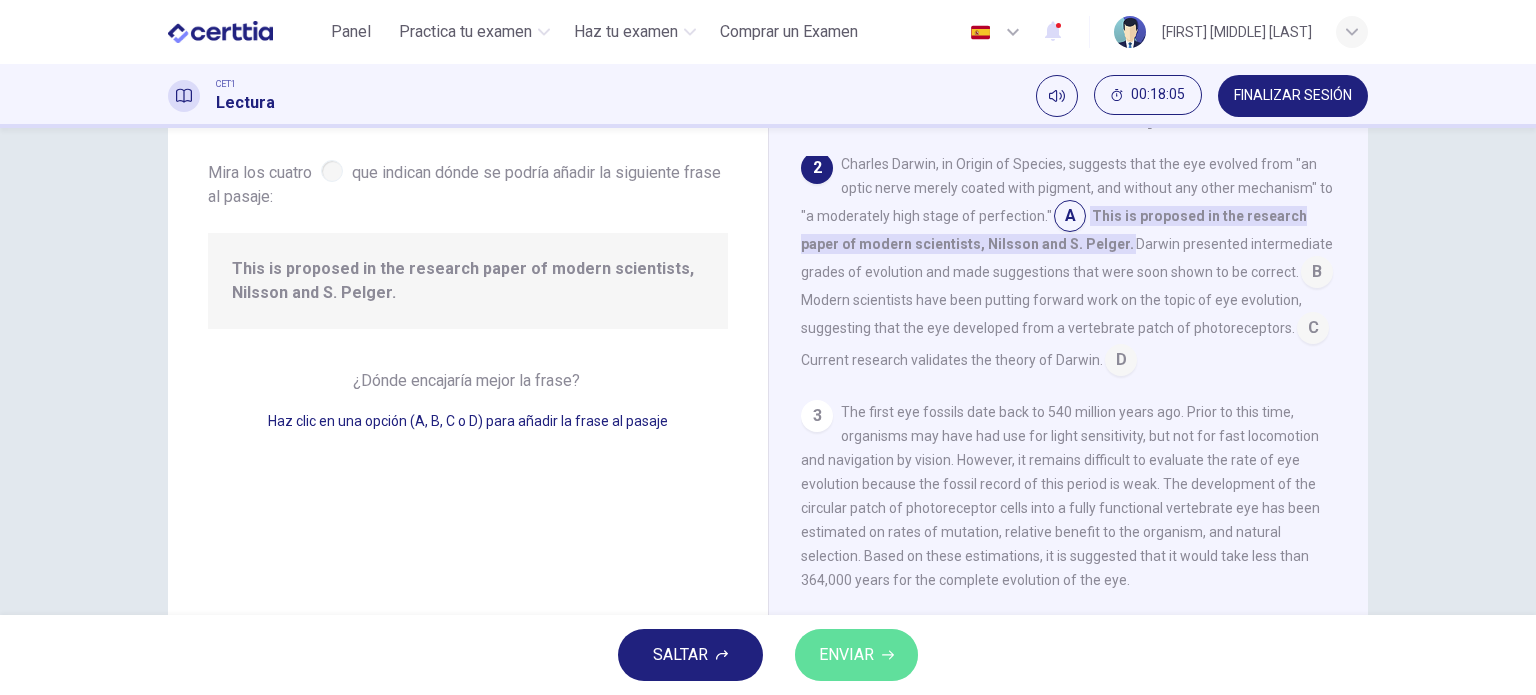 click on "ENVIAR" at bounding box center (846, 655) 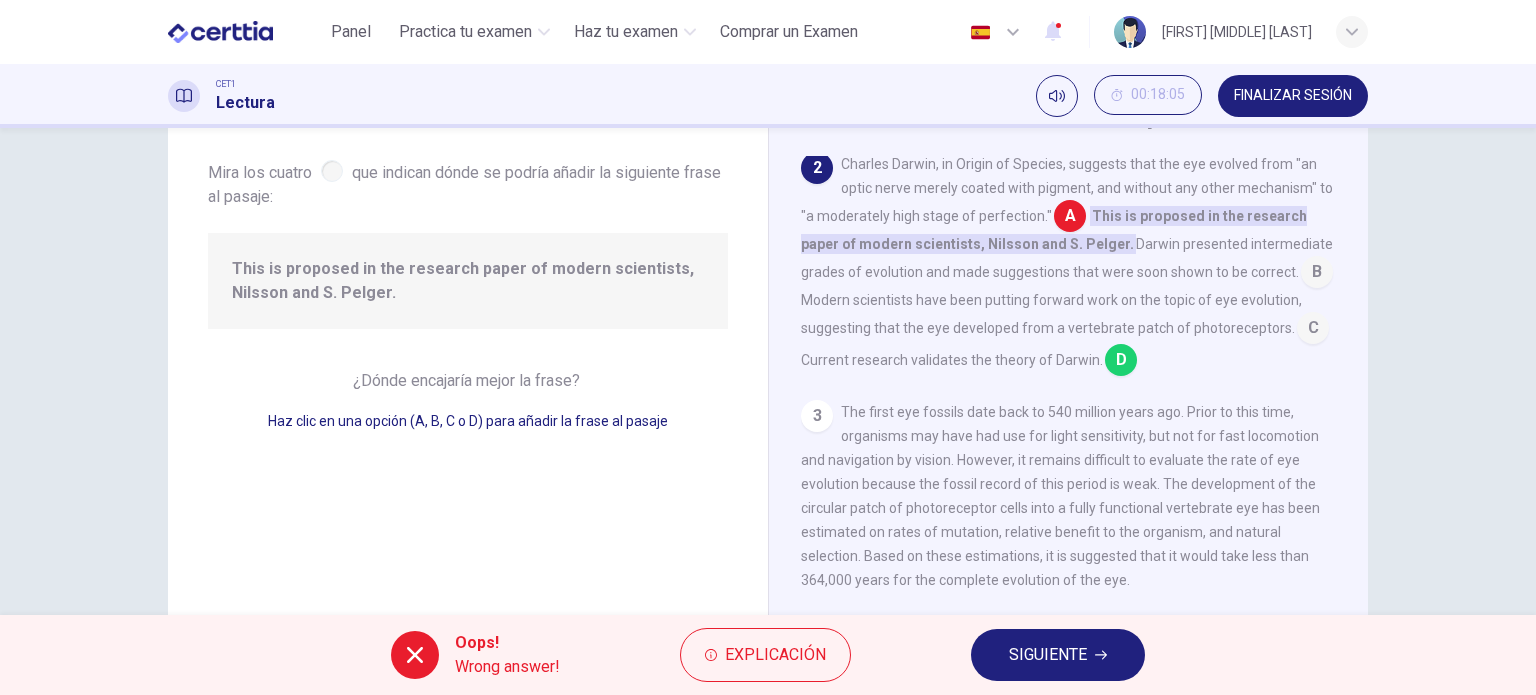 click on "SIGUIENTE" at bounding box center (1058, 655) 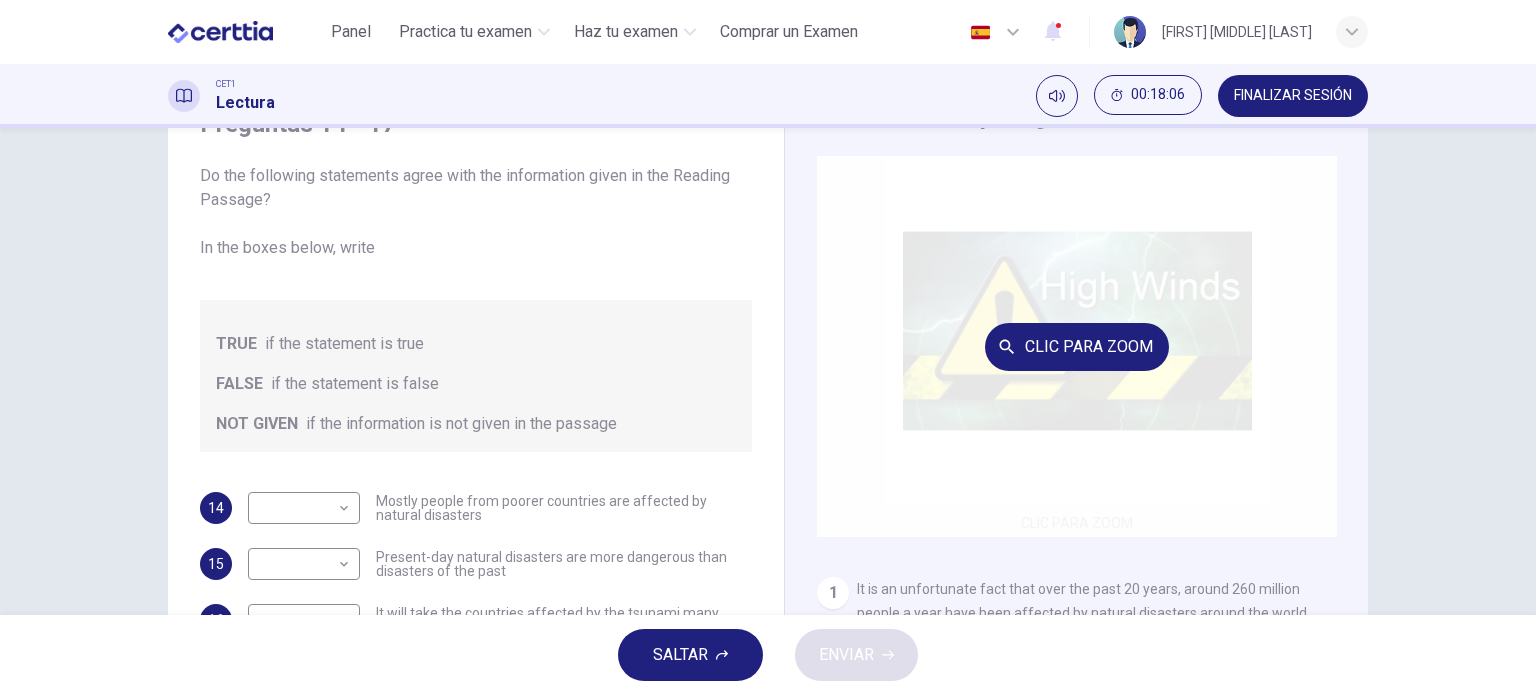 scroll, scrollTop: 0, scrollLeft: 0, axis: both 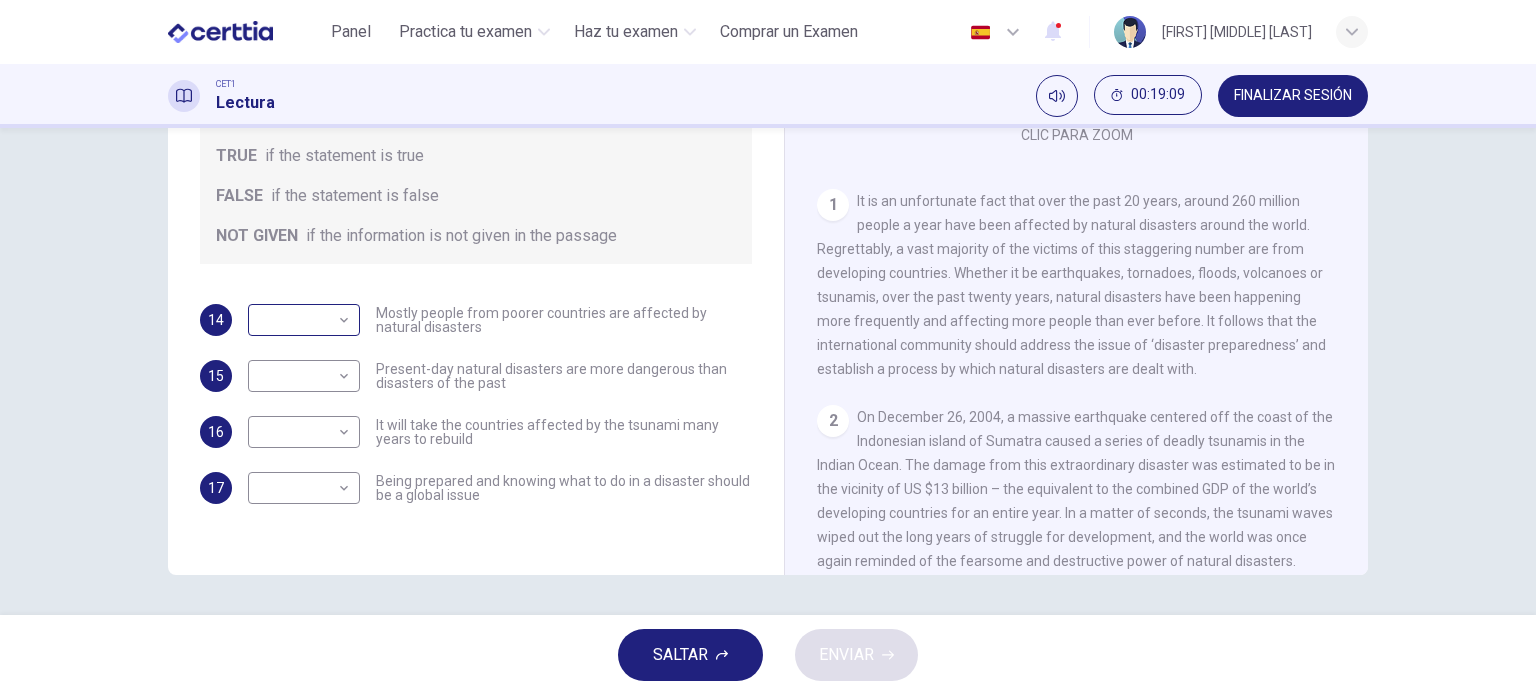click on "Este sitio utiliza cookies, como se explica en nuestra  Política de Privacidad . Si acepta el uso de cookies, haga clic en el botón Aceptar y continúe navegando por nuestro sitio.   Política de Privacidad Aceptar Panel Practica tu examen Haz tu examen Comprar un Examen Español ** ​ [FIRST] [MIDDLE] [LAST]  CET1 Lectura 00:19:09 FINALIZAR SESIÓN Preguntas 14 - 17 Do the following statements agree with the information given in the Reading Passage?
In the boxes below, write TRUE if the statement is true FALSE if the statement is false NOT GIVEN if the information is not given in the passage 14 ​ ​ Mostly people from poorer countries are affected by natural disasters 15 ​ ​ Present-day natural disasters are more dangerous than disasters of the past 16 ​ ​ It will take the countries affected by the tsunami many years to rebuild 17 ​ ​ Being prepared and knowing what to do in a disaster should be a global issue Preparing for the Threat CLIC PARA ZOOM Clic para zoom 1 2 3 4 5 6 SALTAR ENVIAR" at bounding box center [768, 347] 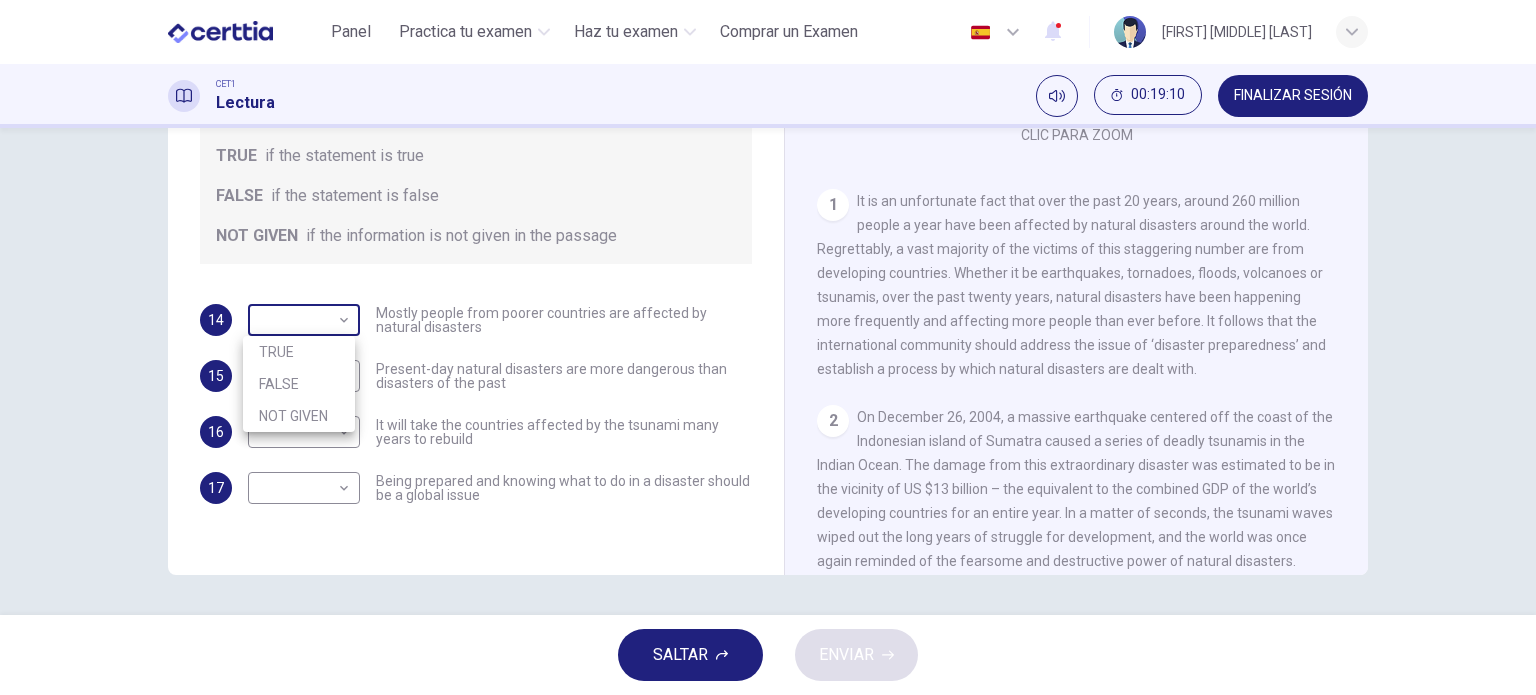 click at bounding box center (768, 347) 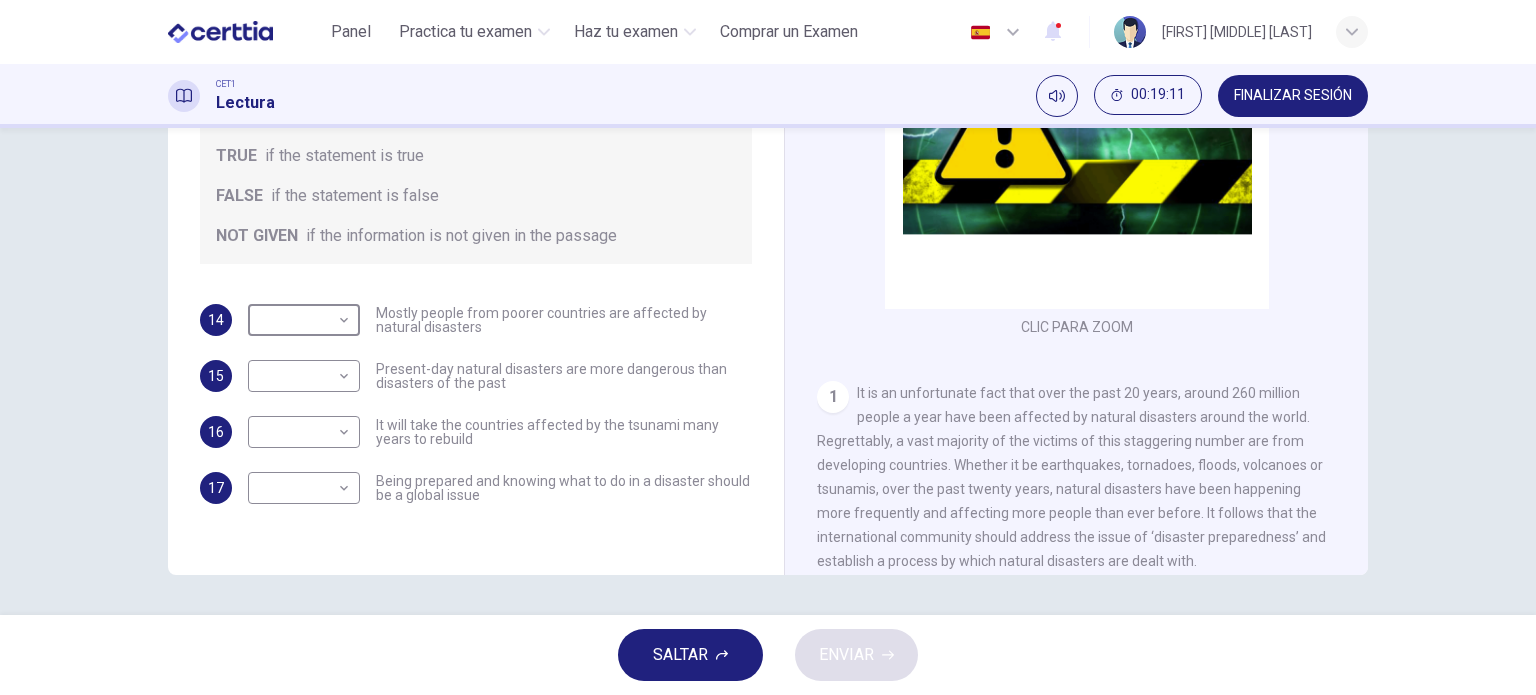 scroll, scrollTop: 0, scrollLeft: 0, axis: both 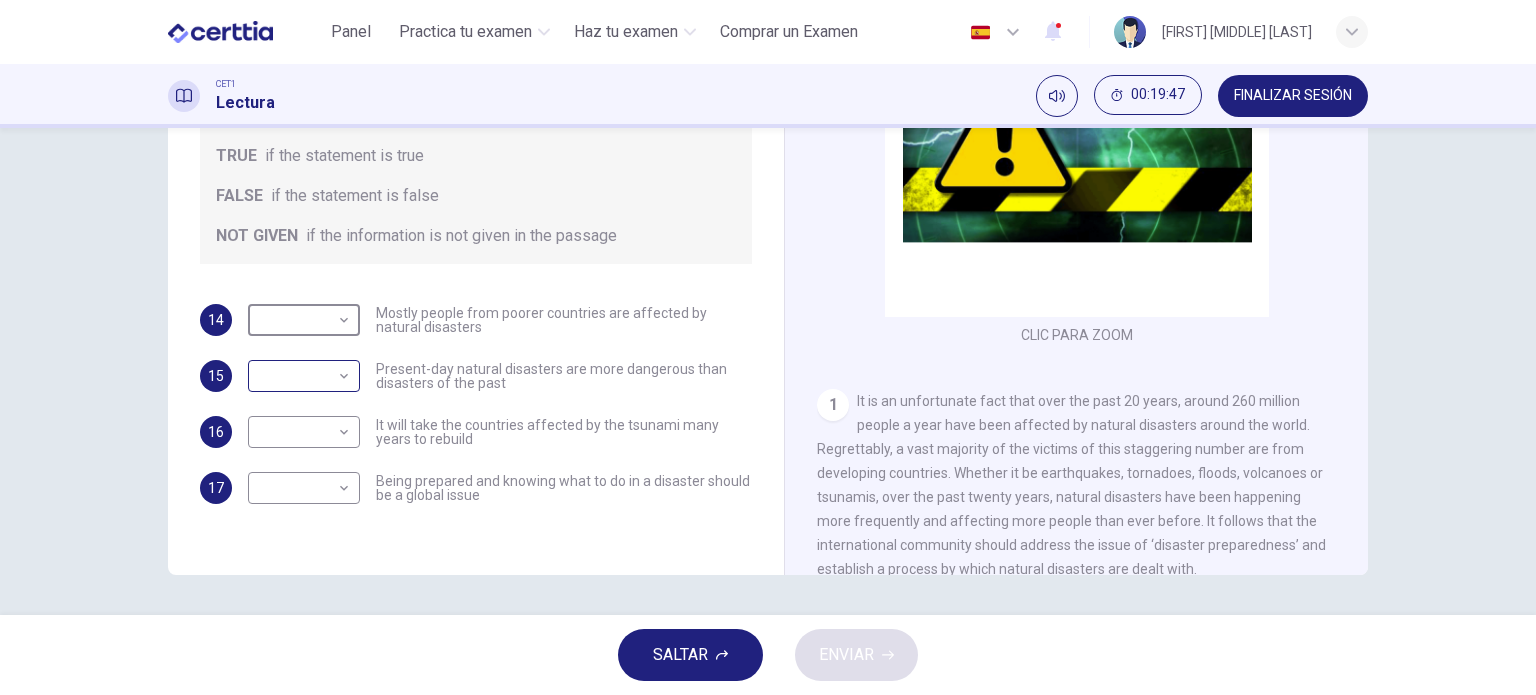 click on "Este sitio utiliza cookies, como se explica en nuestra  Política de Privacidad . Si acepta el uso de cookies, haga clic en el botón Aceptar y continúe navegando por nuestro sitio.   Política de Privacidad Aceptar Panel Practica tu examen Haz tu examen Comprar un Examen Español ** ​ [FIRST] [MIDDLE] [LAST]  CET1 Lectura 00:19:47 FINALIZAR SESIÓN Preguntas 14 - 17 Do the following statements agree with the information given in the Reading Passage?
In the boxes below, write TRUE if the statement is true FALSE if the statement is false NOT GIVEN if the information is not given in the passage 14 ​ ​ Mostly people from poorer countries are affected by natural disasters 15 ​ ​ Present-day natural disasters are more dangerous than disasters of the past 16 ​ ​ It will take the countries affected by the tsunami many years to rebuild 17 ​ ​ Being prepared and knowing what to do in a disaster should be a global issue Preparing for the Threat CLIC PARA ZOOM Clic para zoom 1 2 3 4 5 6 SALTAR ENVIAR" at bounding box center [768, 347] 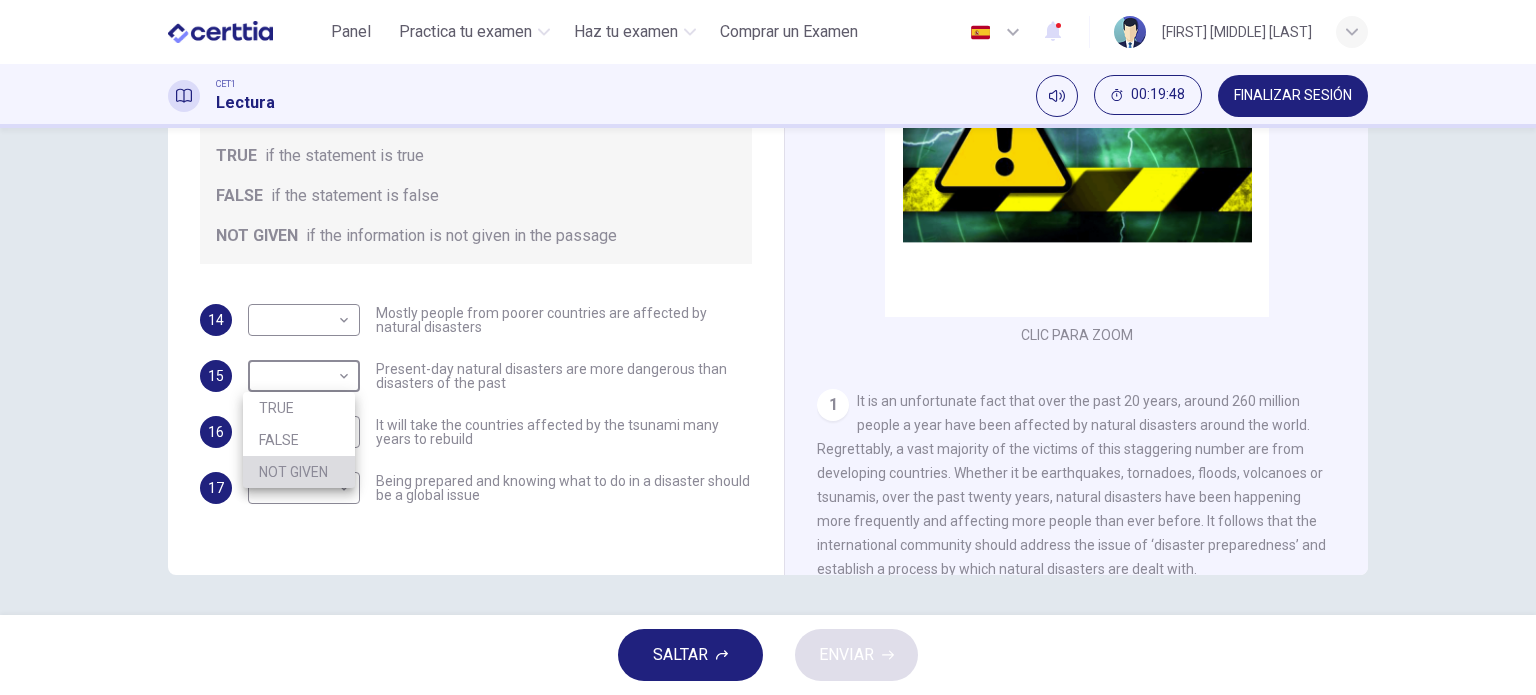 click on "NOT GIVEN" at bounding box center [299, 472] 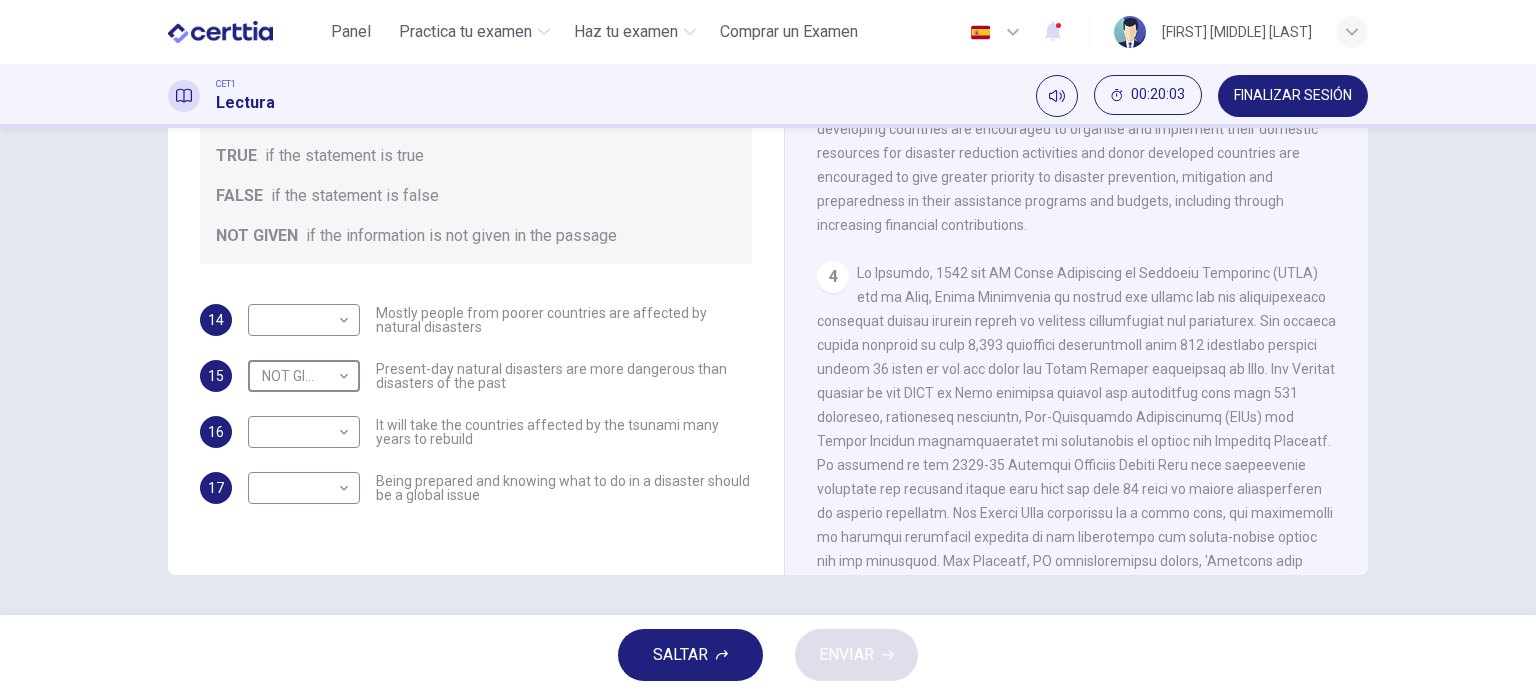 scroll, scrollTop: 300, scrollLeft: 0, axis: vertical 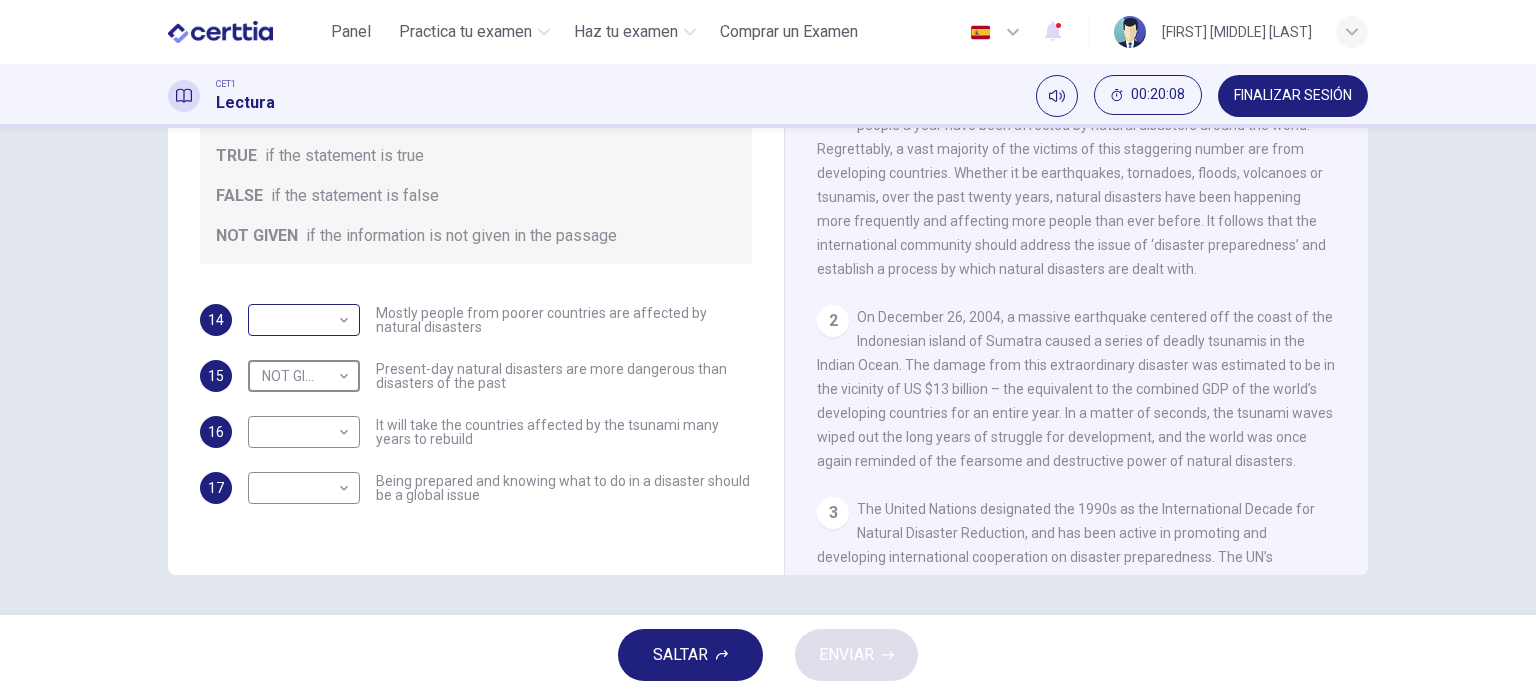 click on "Este sitio utiliza cookies, como se explica en nuestra  Política de Privacidad . Si acepta el uso de cookies, haga clic en el botón Aceptar y continúe navegando por nuestro sitio.   Política de Privacidad Aceptar Panel Practica tu examen Haz tu examen Comprar un Examen Español ** ​ [FIRST] [MIDDLE] [LAST]  CET1 Lectura 00:20:08 FINALIZAR SESIÓN Preguntas 14 - 17 Do the following statements agree with the information given in the Reading Passage?
In the boxes below, write TRUE if the statement is true FALSE if the statement is false NOT GIVEN if the information is not given in the passage 14 ​ ​ Mostly people from poorer countries are affected by natural disasters 15 NOT GIVEN ********* ​ Present-day natural disasters are more dangerous than disasters of the past 16 ​ ​ It will take the countries affected by the tsunami many years to rebuild 17 ​ ​ Being prepared and knowing what to do in a disaster should be a global issue Preparing for the Threat CLIC PARA ZOOM Clic para zoom 1 2 3 4 5" at bounding box center [768, 347] 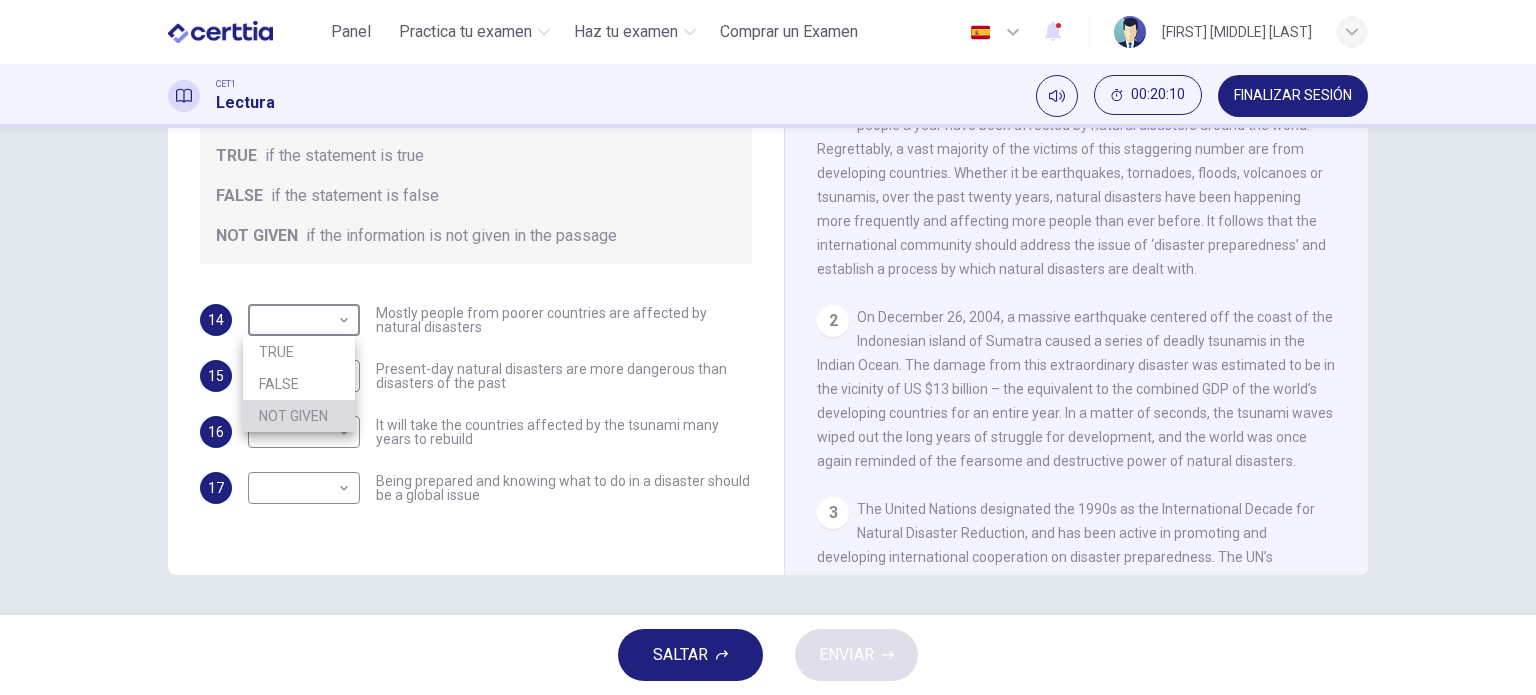 click on "NOT GIVEN" at bounding box center [299, 416] 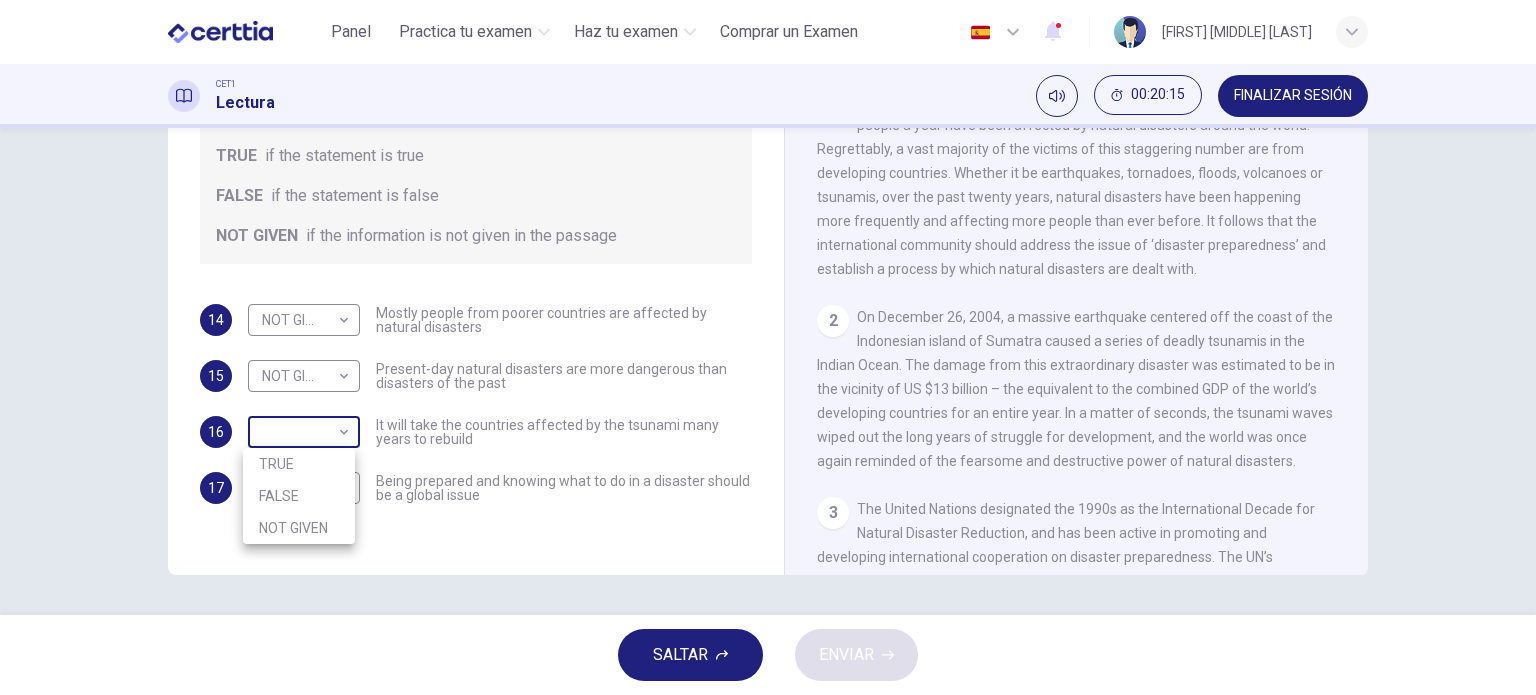 click on "Este sitio utiliza cookies, como se explica en nuestra  Política de Privacidad . Si acepta el uso de cookies, haga clic en el botón Aceptar y continúe navegando por nuestro sitio.   Política de Privacidad Aceptar Panel Practica tu examen Haz tu examen Comprar un Examen Español ** ​ [FIRST] [MIDDLE] [LAST]  CET1 Lectura 00:20:15 FINALIZAR SESIÓN Preguntas 14 - 17 Do the following statements agree with the information given in the Reading Passage?
In the boxes below, write TRUE if the statement is true FALSE if the statement is false NOT GIVEN if the information is not given in the passage 14 NOT GIVEN ********* ​ Mostly people from poorer countries are affected by natural disasters 15 NOT GIVEN ********* ​ Present-day natural disasters are more dangerous than disasters of the past 16 ​ ​ It will take the countries affected by the tsunami many years to rebuild 17 ​ ​ Being prepared and knowing what to do in a disaster should be a global issue Preparing for the Threat CLIC PARA ZOOM 1 2 3 4" at bounding box center [768, 347] 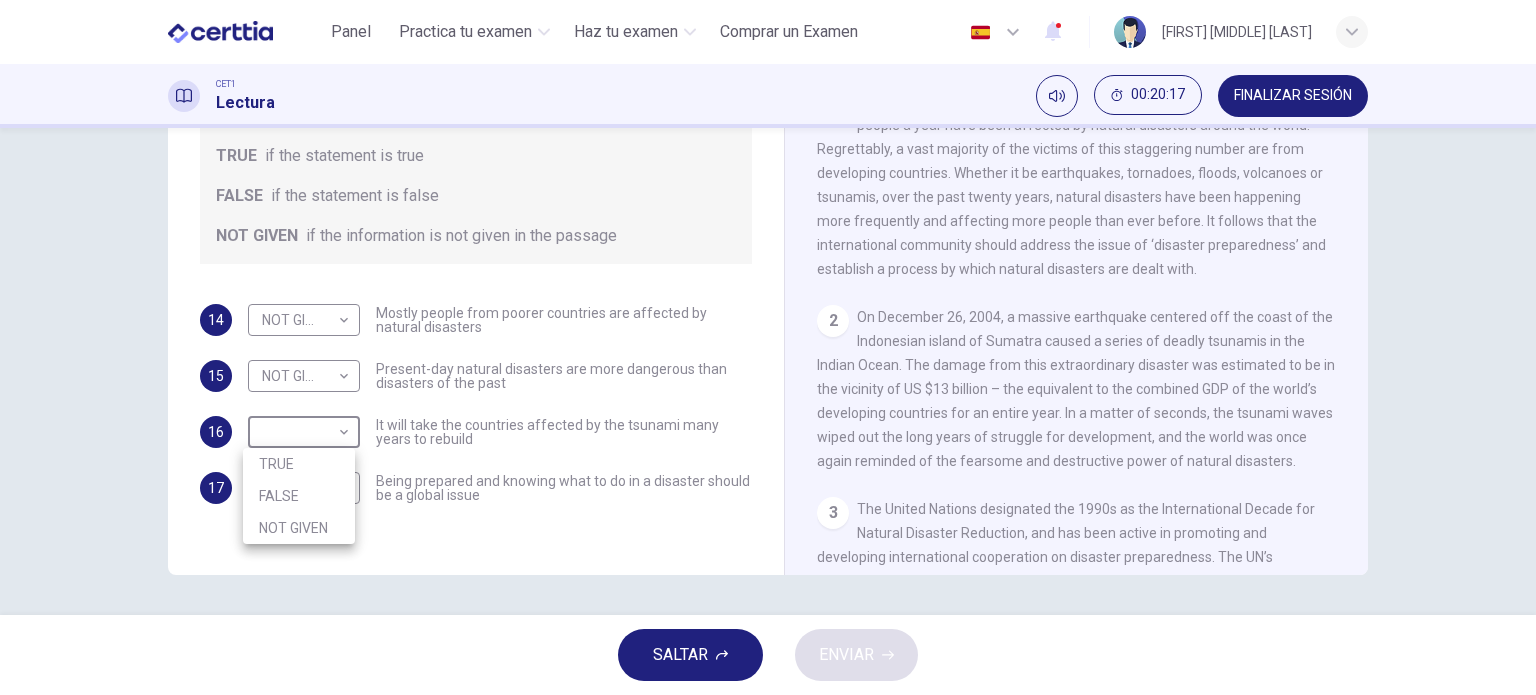 click on "TRUE" at bounding box center [299, 464] 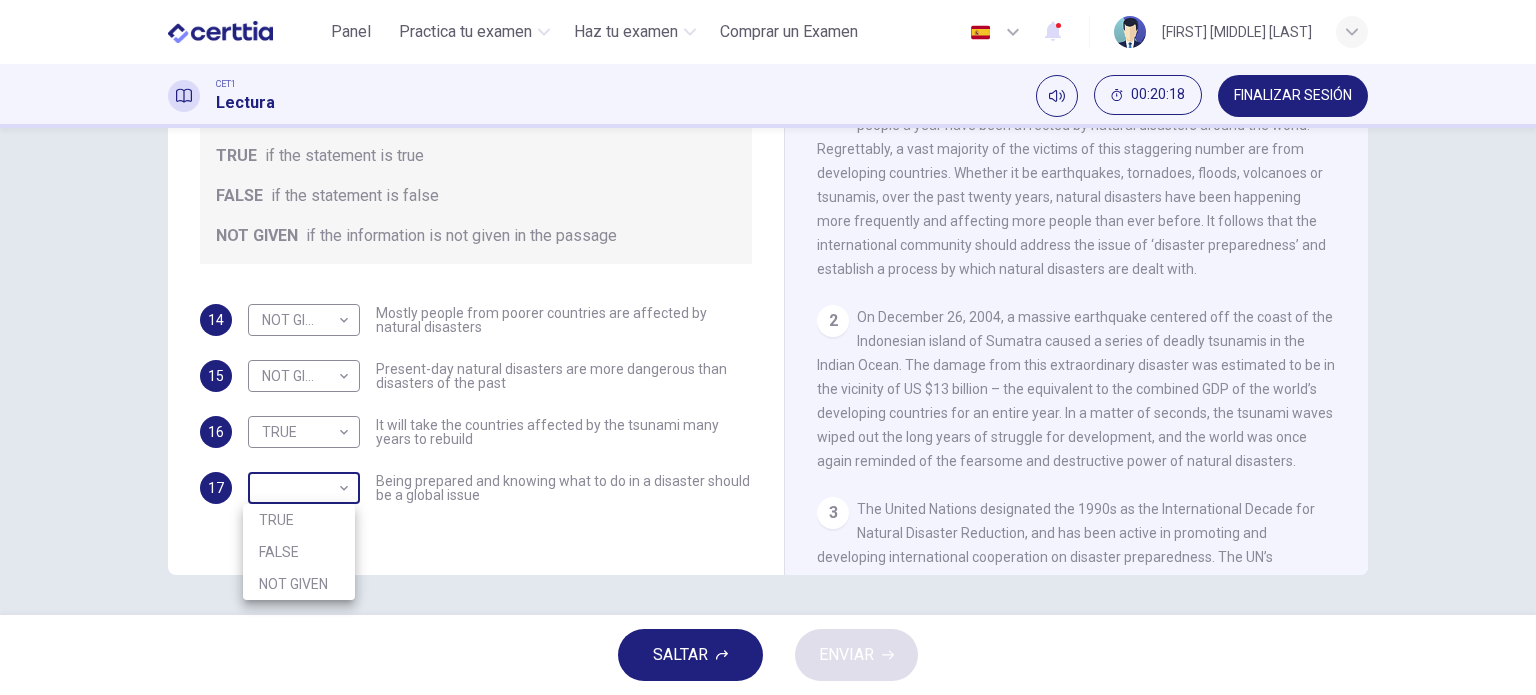 click on "Este sitio utiliza cookies, como se explica en nuestra  Política de Privacidad . Si acepta el uso de cookies, haga clic en el botón Aceptar y continúe navegando por nuestro sitio.   Política de Privacidad Aceptar Panel Practica tu examen Haz tu examen Comprar un Examen Español ** ​ [FIRST] [MIDDLE] [LAST]  CET1 Lectura 00:20:18 FINALIZAR SESIÓN Preguntas 14 - 17 Do the following statements agree with the information given in the Reading Passage?
In the boxes below, write TRUE if the statement is true FALSE if the statement is false NOT GIVEN if the information is not given in the passage 14 NOT GIVEN ********* ​ Mostly people from poorer countries are affected by natural disasters 15 NOT GIVEN ********* ​ Present-day natural disasters are more dangerous than disasters of the past 16 TRUE **** ​ It will take the countries affected by the tsunami many years to rebuild 17 ​ ​ Being prepared and knowing what to do in a disaster should be a global issue Preparing for the Threat CLIC PARA ZOOM 1" at bounding box center [768, 347] 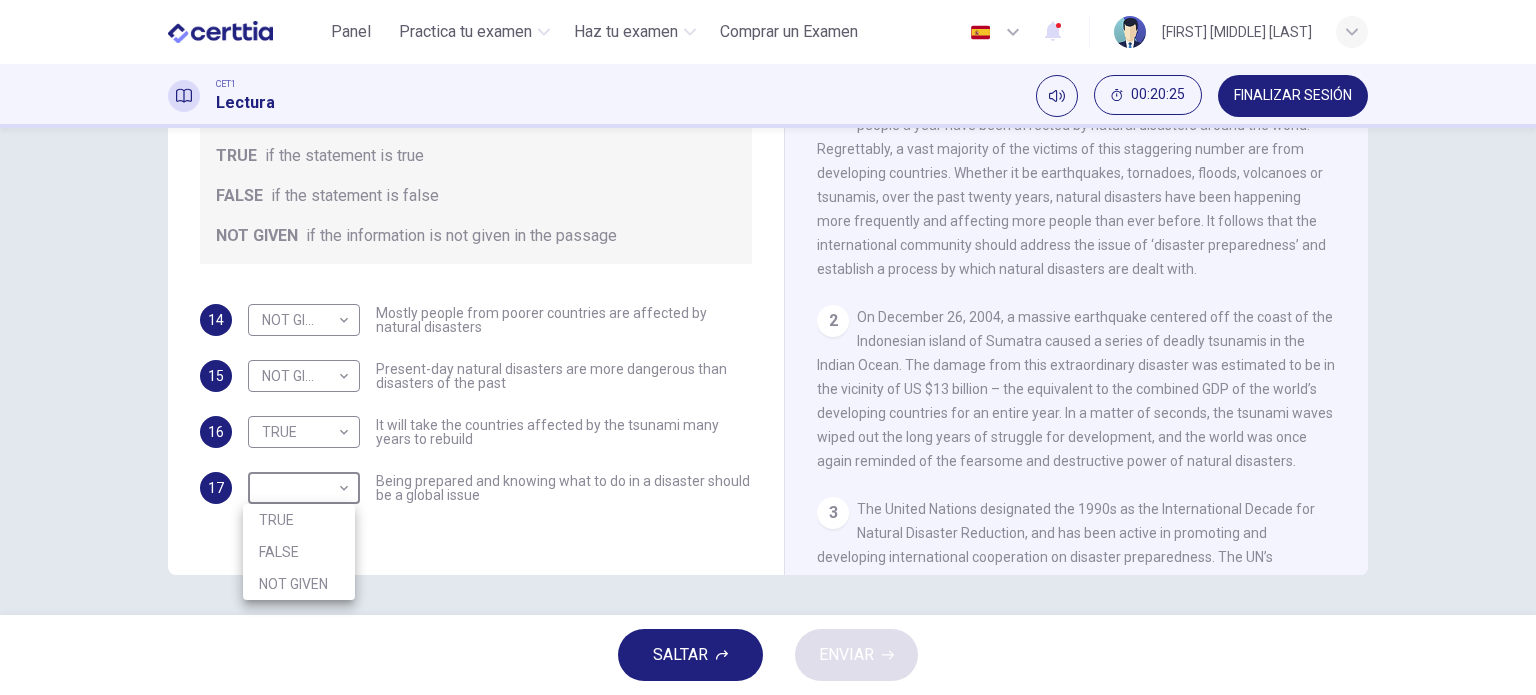 click on "NOT GIVEN" at bounding box center (299, 584) 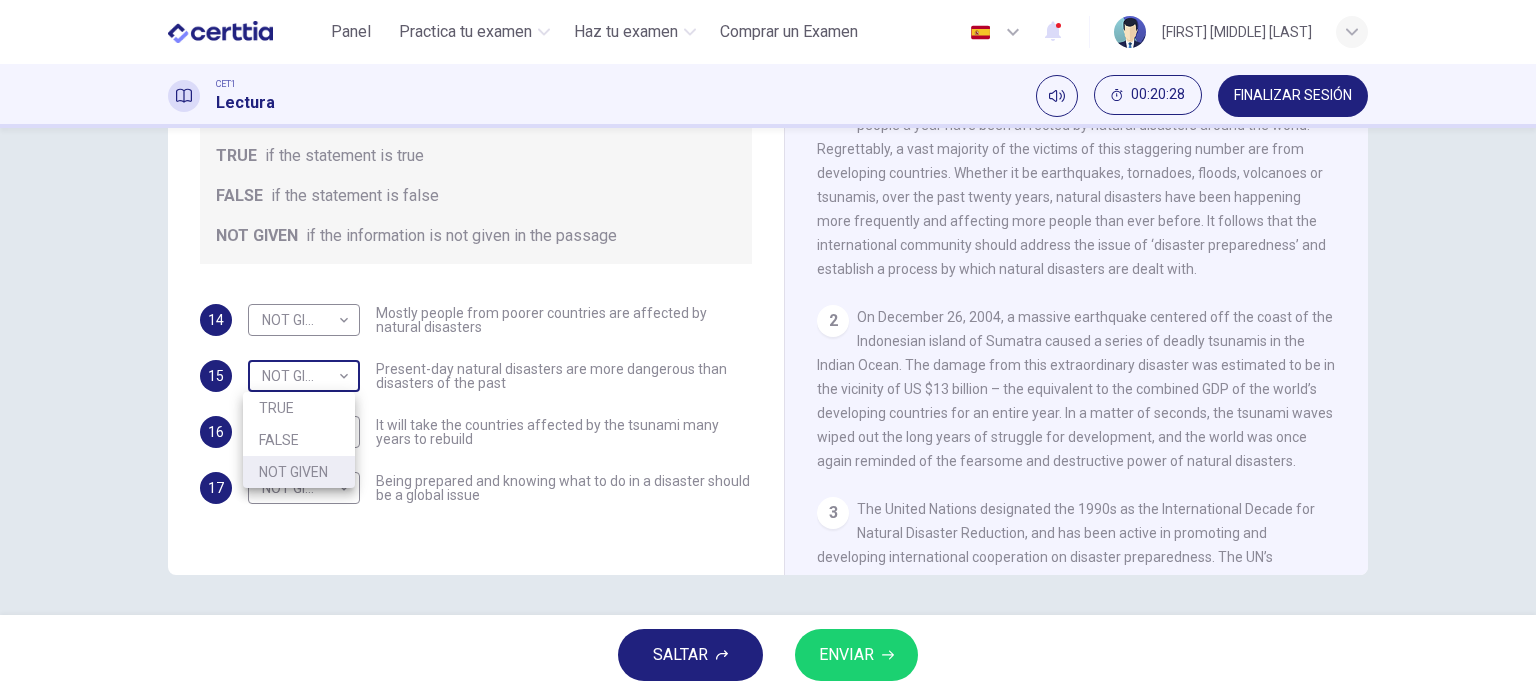 click on "Este sitio utiliza cookies, como se explica en nuestra  Política de Privacidad . Si acepta el uso de cookies, haga clic en el botón Aceptar y continúe navegando por nuestro sitio.   Política de Privacidad Aceptar Panel Practica tu examen Haz tu examen Comprar un Examen Español ** ​ [FIRST] [MIDDLE] [LAST]  CET1 Lectura 00:20:28 FINALIZAR SESIÓN Preguntas 14 - 17 Do the following statements agree with the information given in the Reading Passage?
In the boxes below, write TRUE if the statement is true FALSE if the statement is false NOT GIVEN if the information is not given in the passage 14 NOT GIVEN ********* ​ Mostly people from poorer countries are affected by natural disasters 15 NOT GIVEN ********* ​ Present-day natural disasters are more dangerous than disasters of the past 16 TRUE **** ​ It will take the countries affected by the tsunami many years to rebuild 17 NOT GIVEN ********* ​ Being prepared and knowing what to do in a disaster should be a global issue Preparing for the Threat" at bounding box center [768, 347] 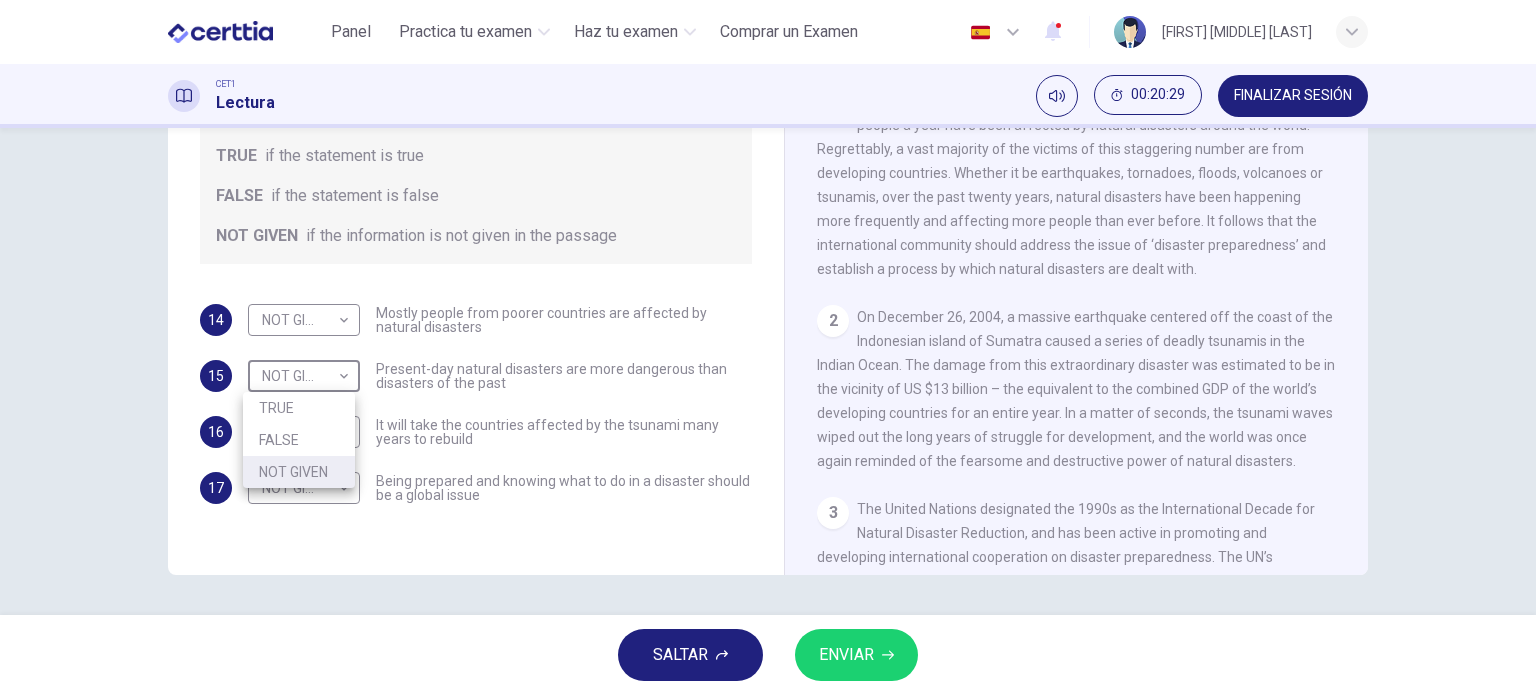click on "FALSE" at bounding box center (299, 440) 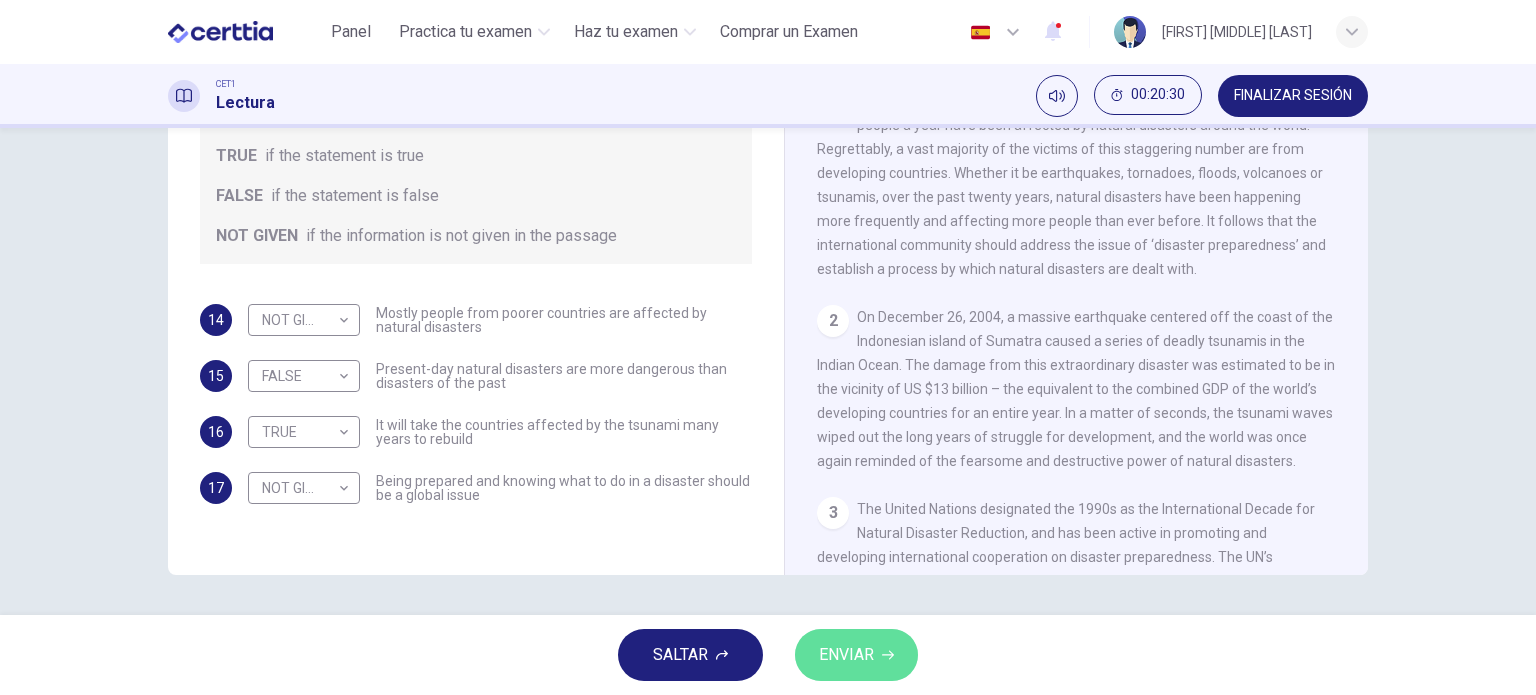 click on "ENVIAR" at bounding box center [846, 655] 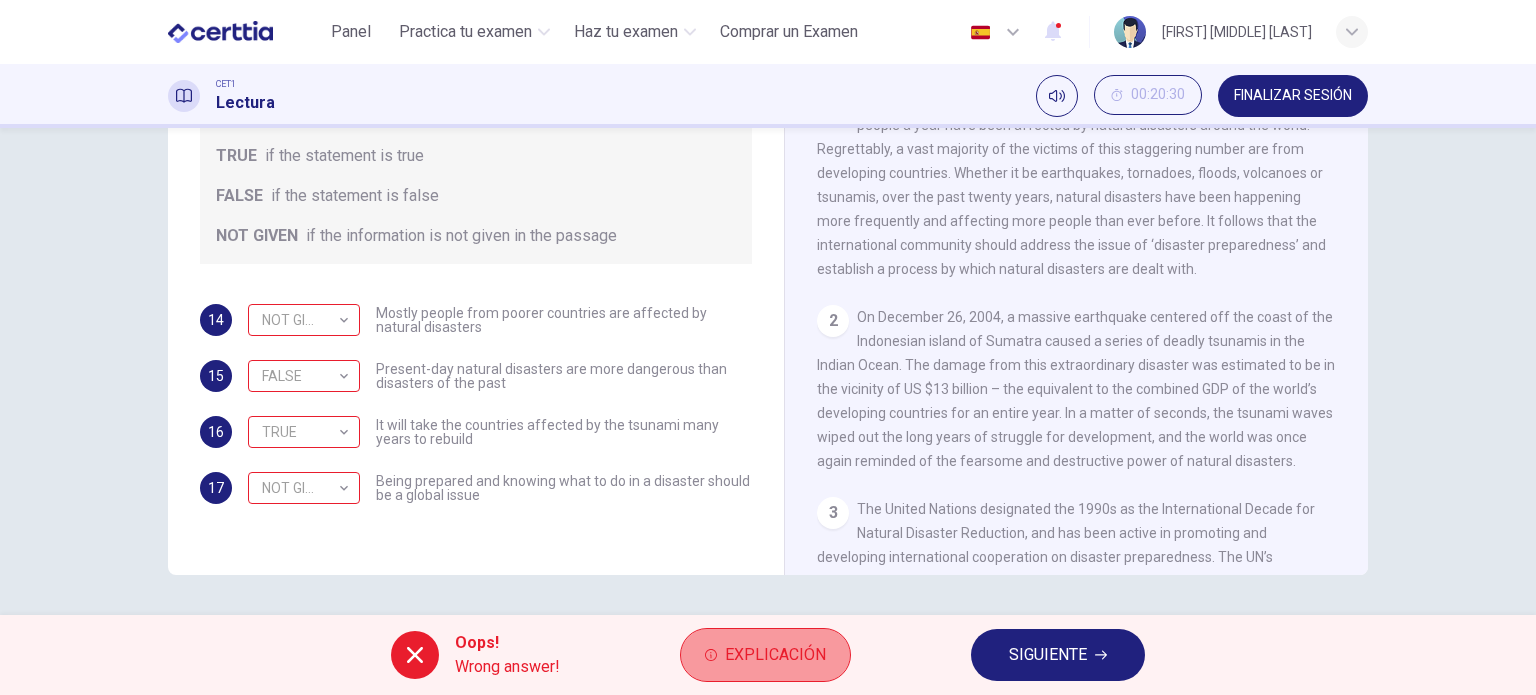 click on "Explicación" at bounding box center [775, 655] 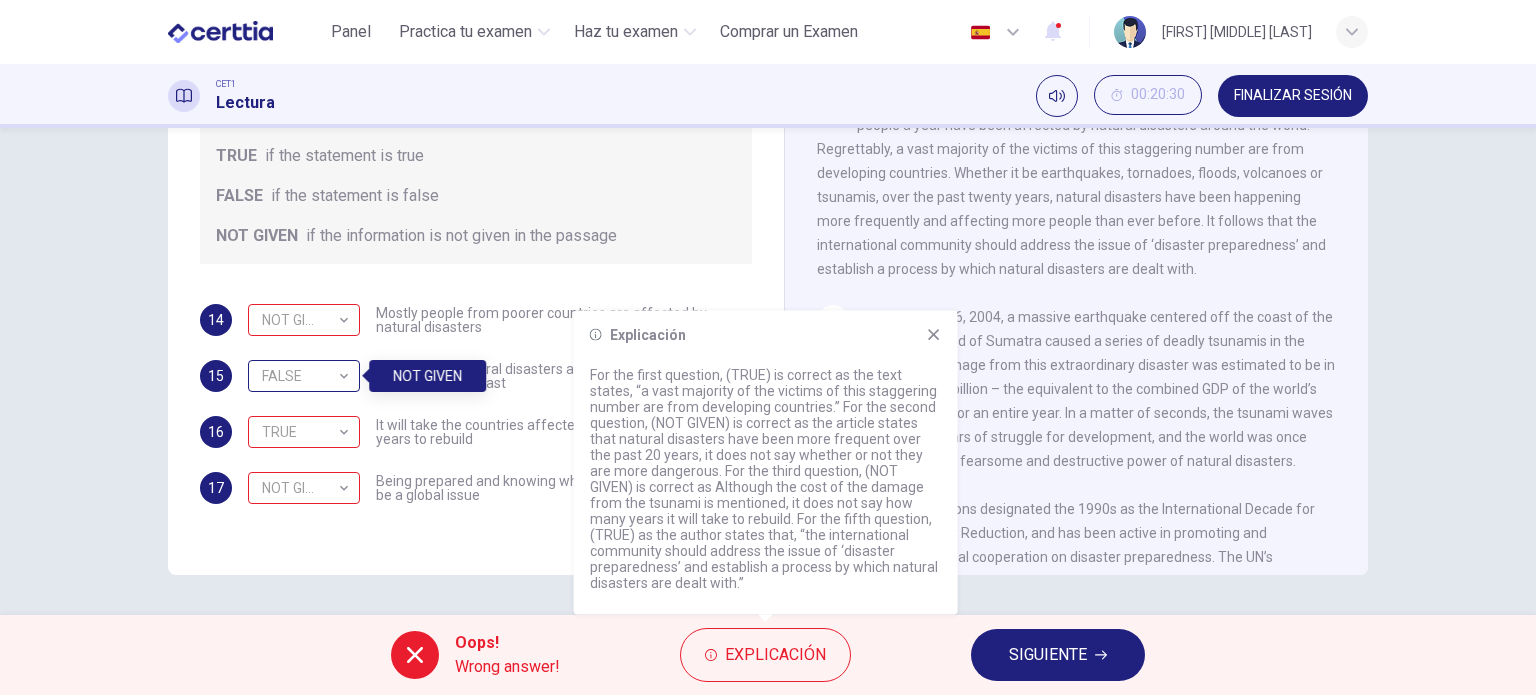 click on "FALSE" at bounding box center [300, 376] 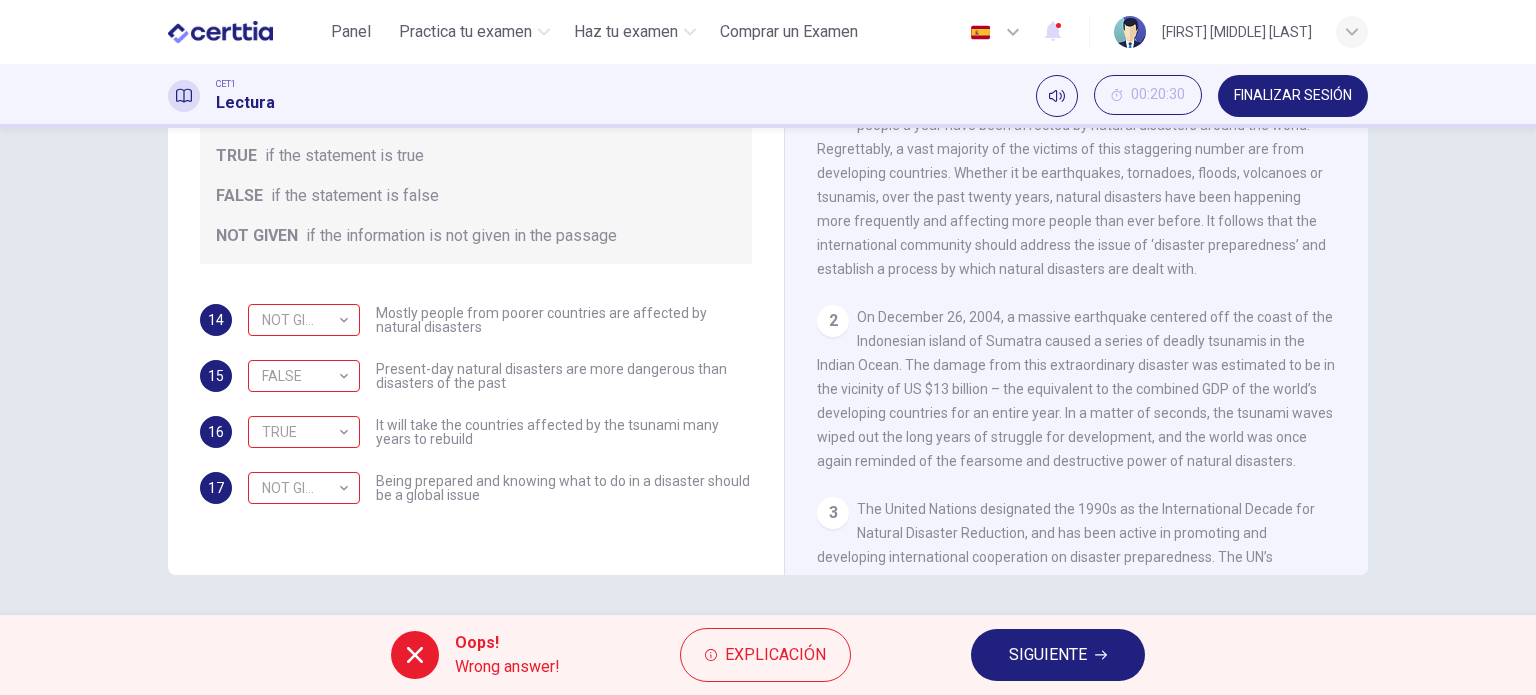 click on "SIGUIENTE" at bounding box center [1048, 655] 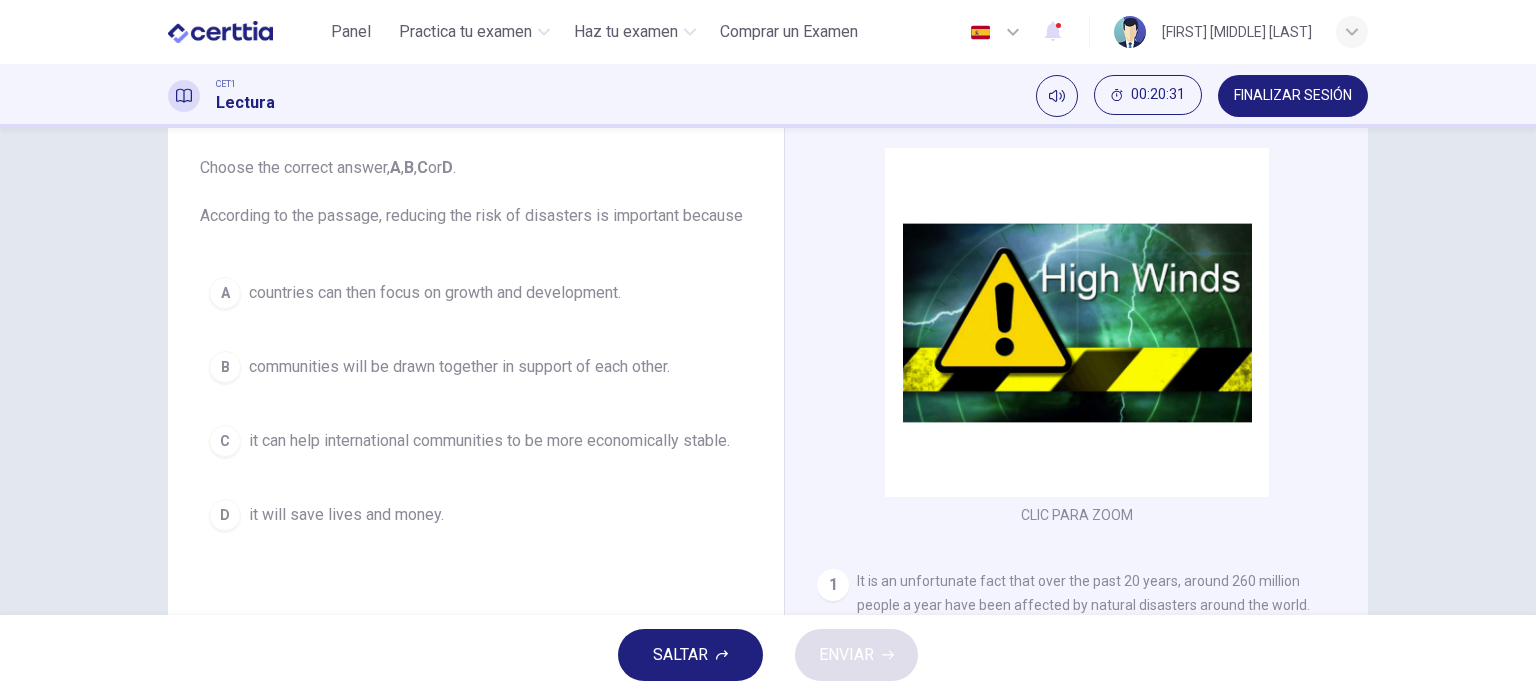 scroll, scrollTop: 88, scrollLeft: 0, axis: vertical 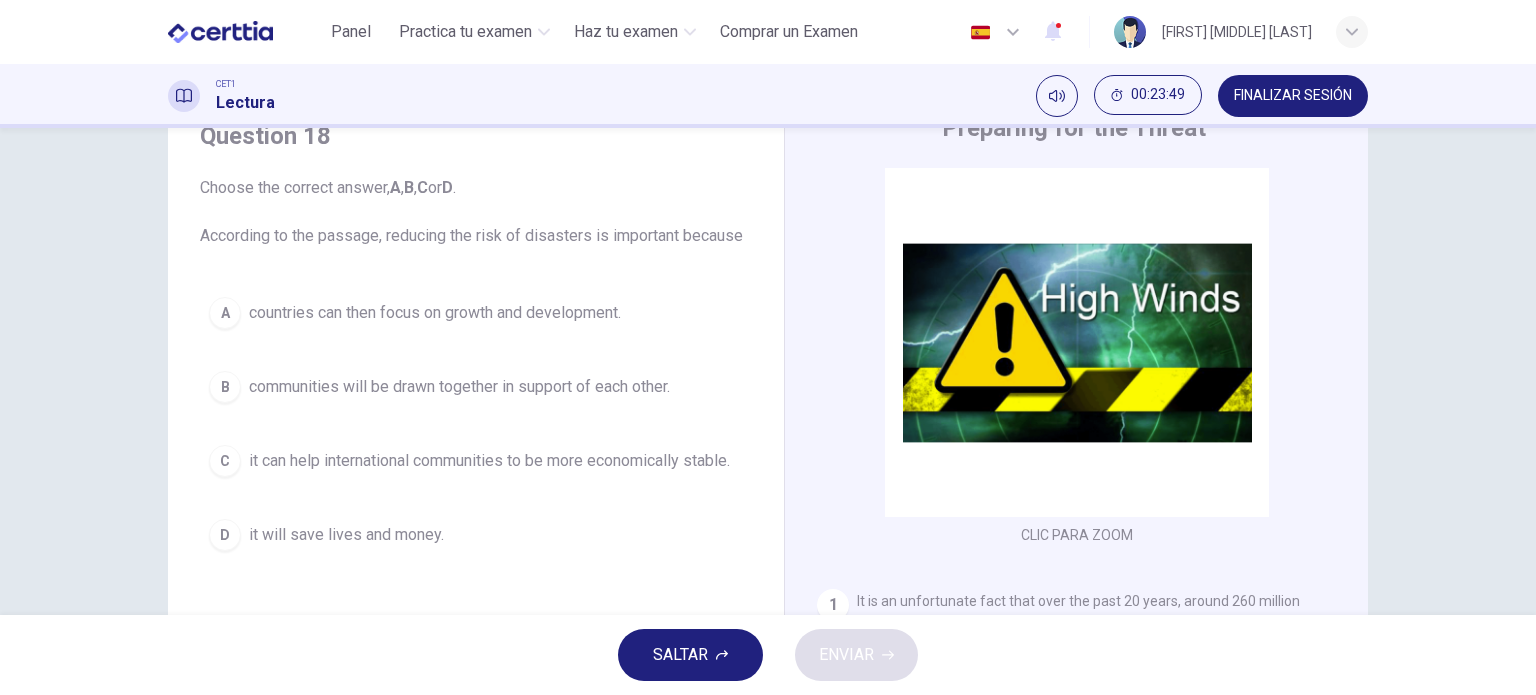 click on "it can help international communities to be more economically stable." at bounding box center [435, 313] 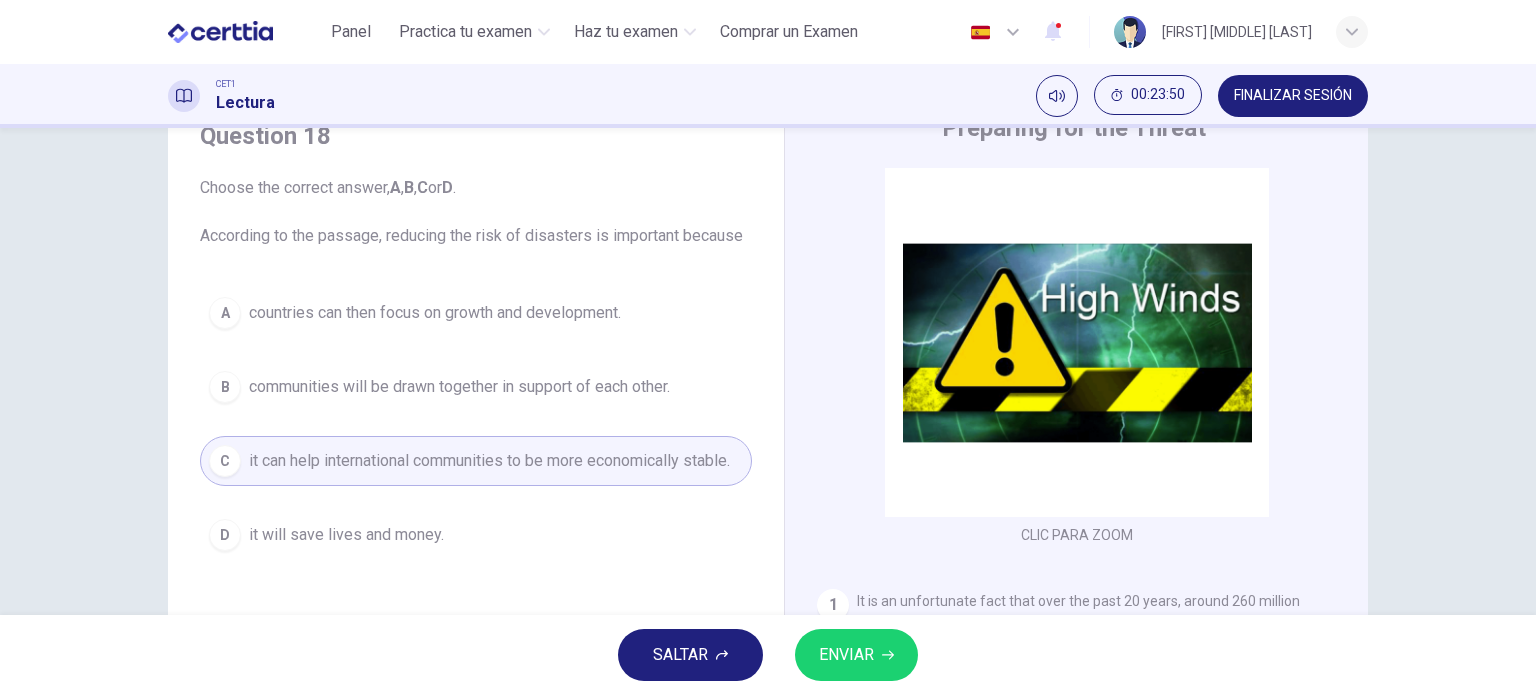 click on "ENVIAR" at bounding box center (856, 655) 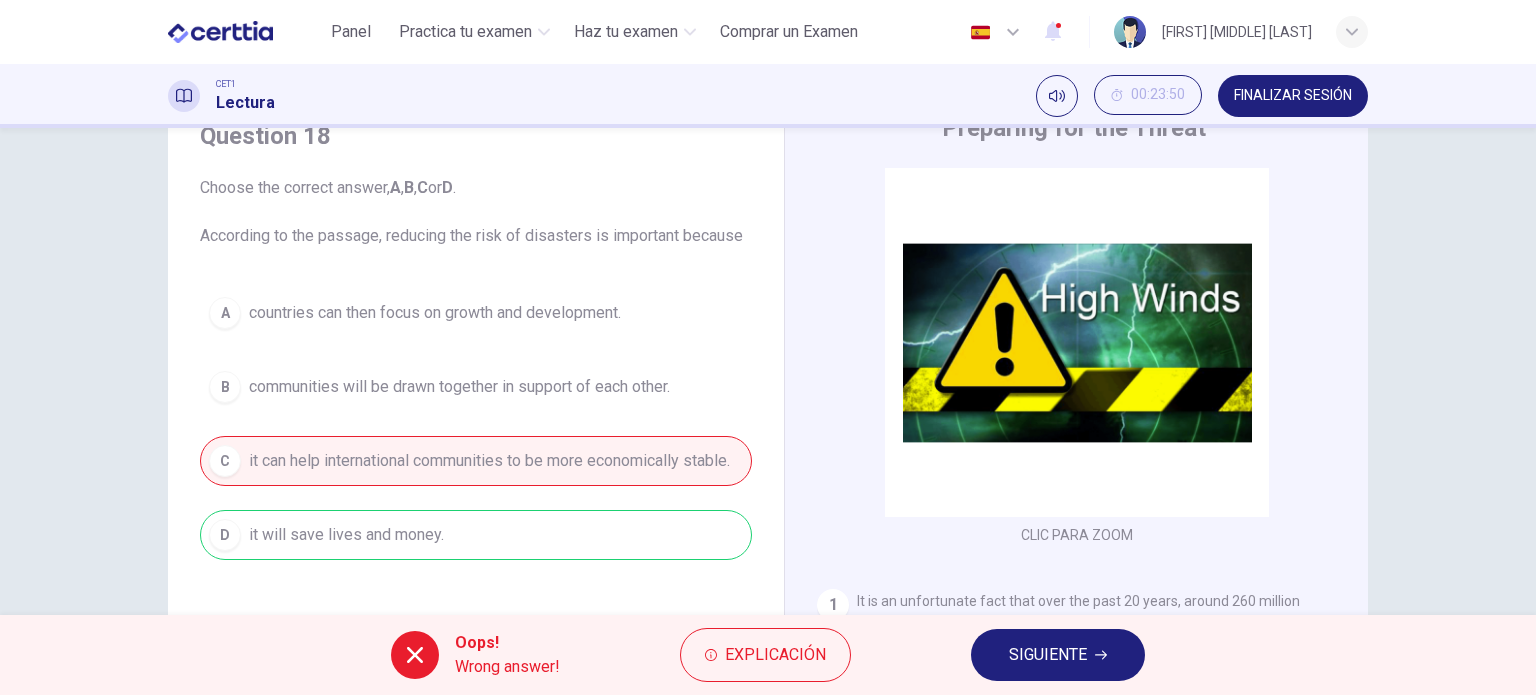 click on "SIGUIENTE" at bounding box center (1058, 655) 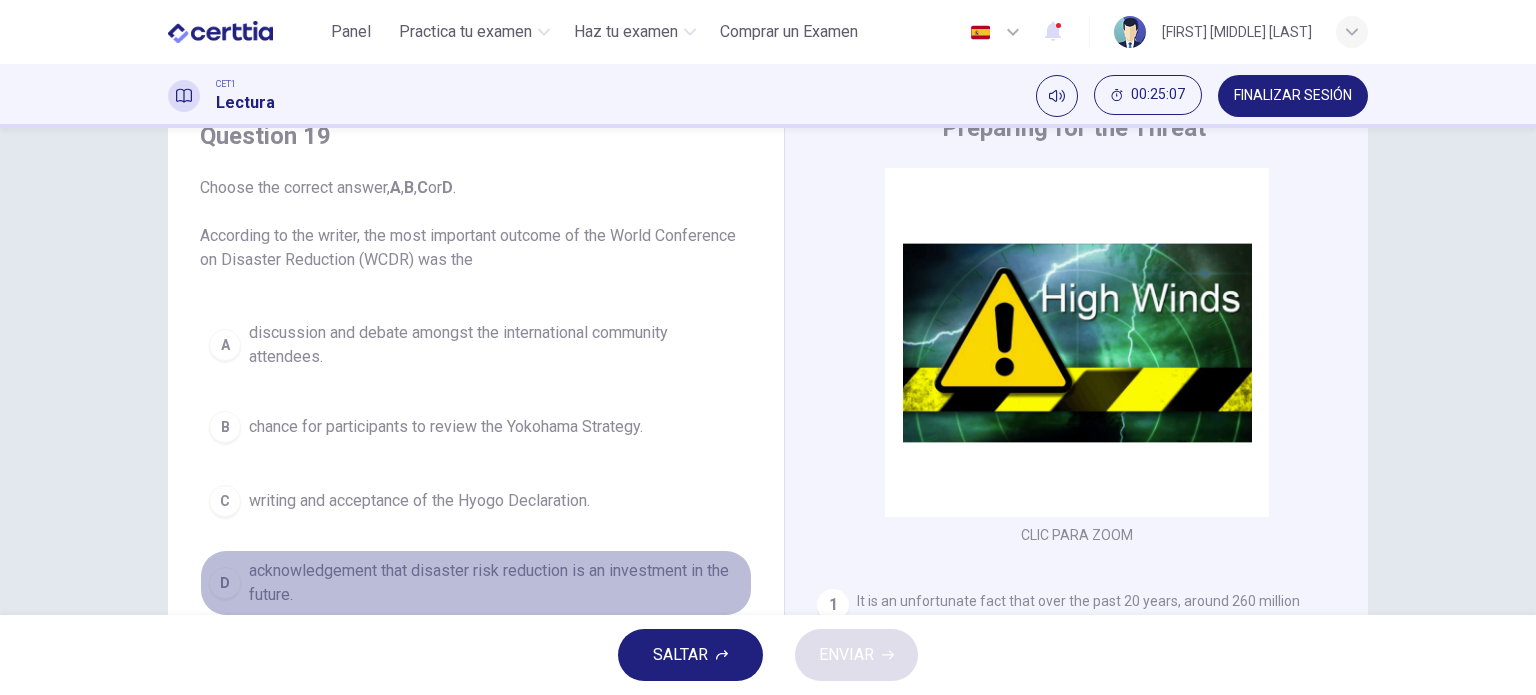 click on "acknowledgement that disaster risk reduction is an investment in the future." at bounding box center [496, 345] 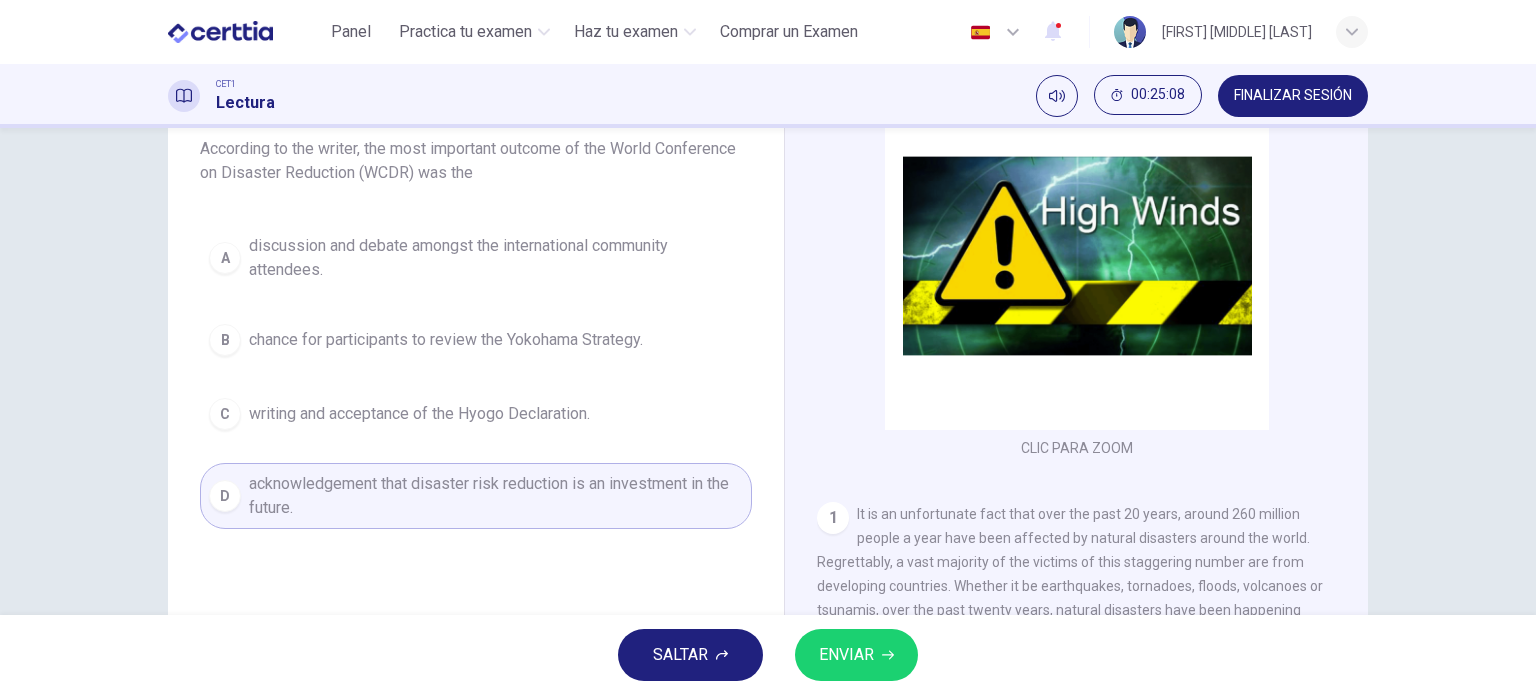 scroll, scrollTop: 288, scrollLeft: 0, axis: vertical 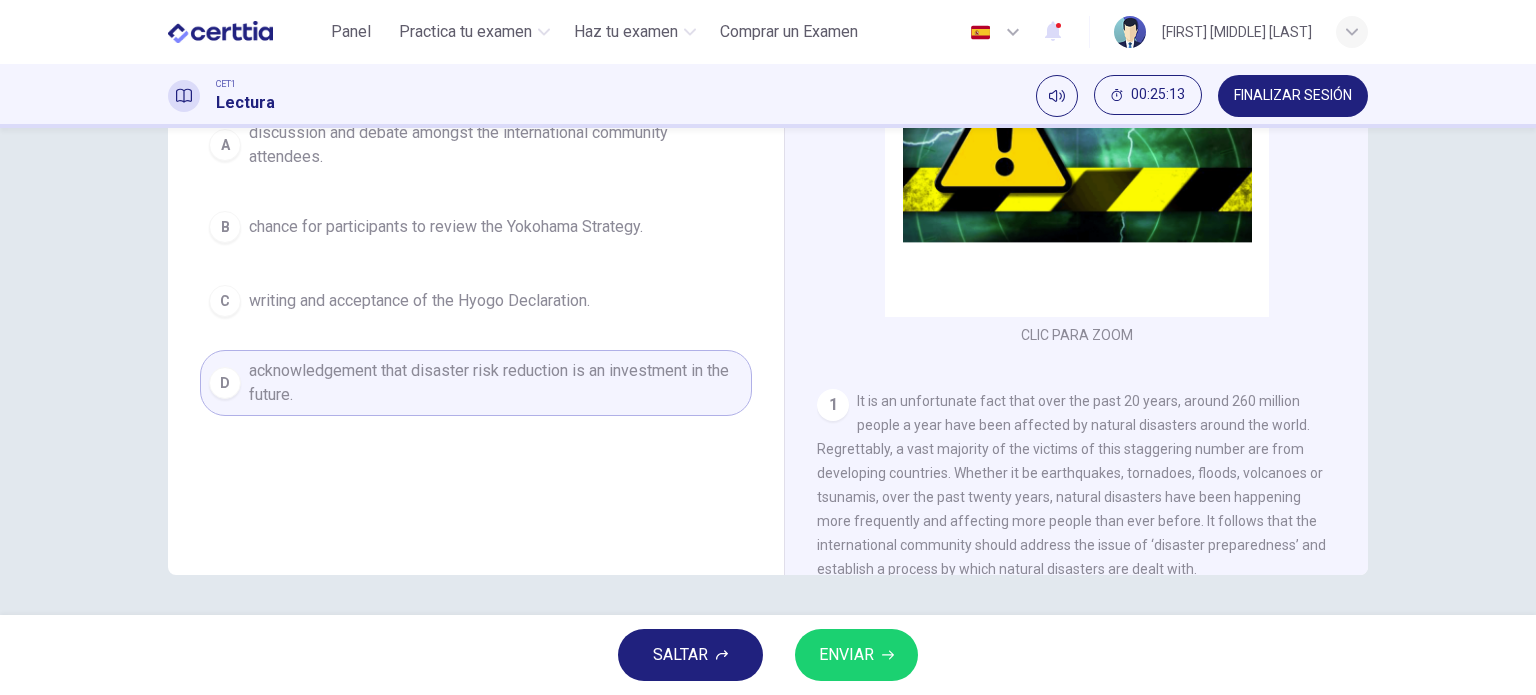 click on "ENVIAR" at bounding box center [856, 655] 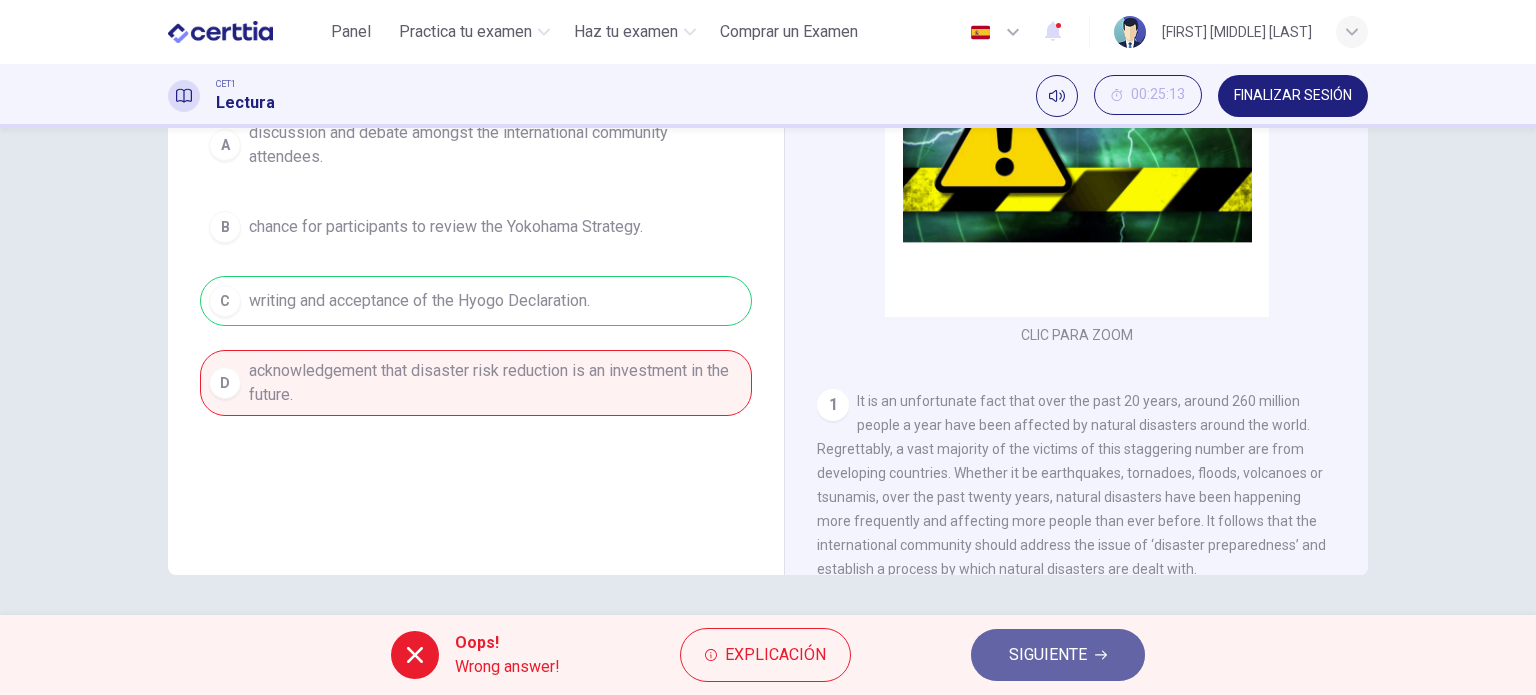 click on "SIGUIENTE" at bounding box center (1048, 655) 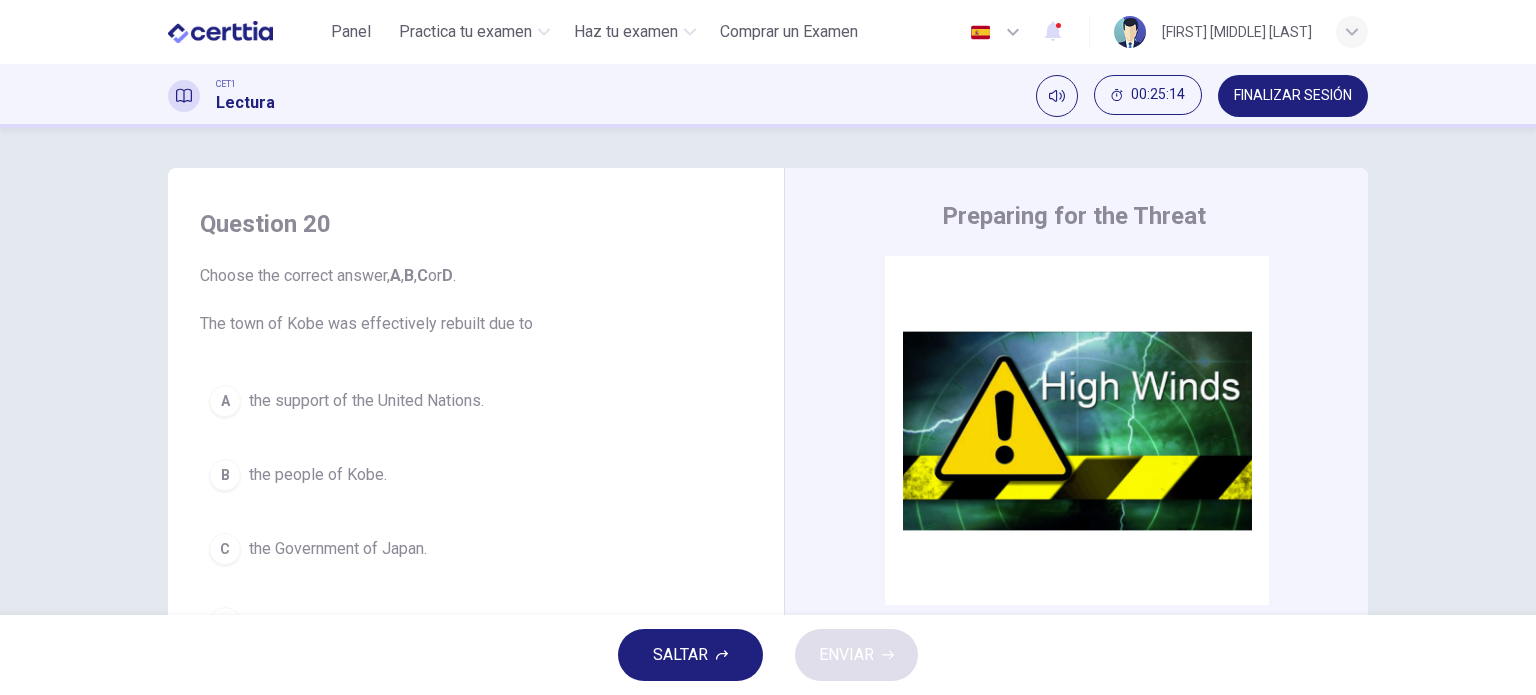 scroll, scrollTop: 0, scrollLeft: 0, axis: both 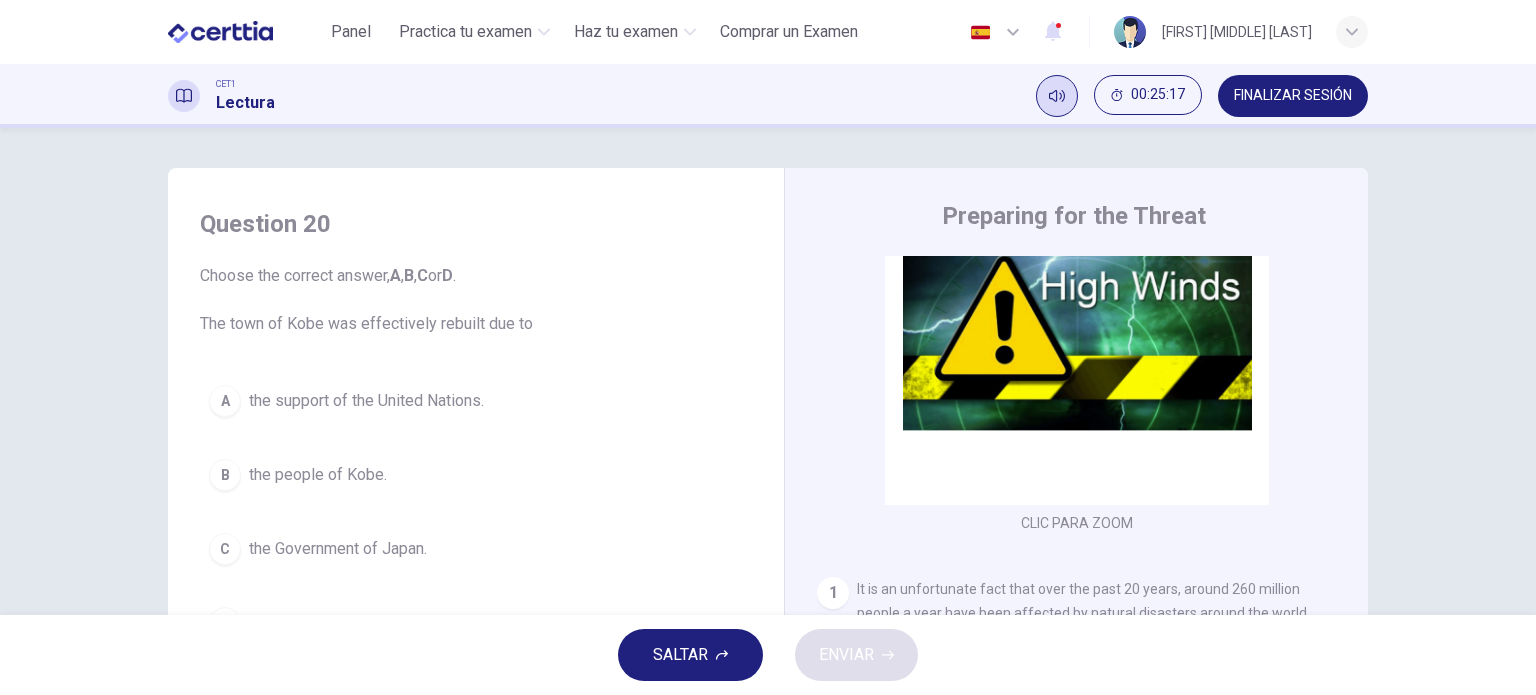 click at bounding box center (1057, 96) 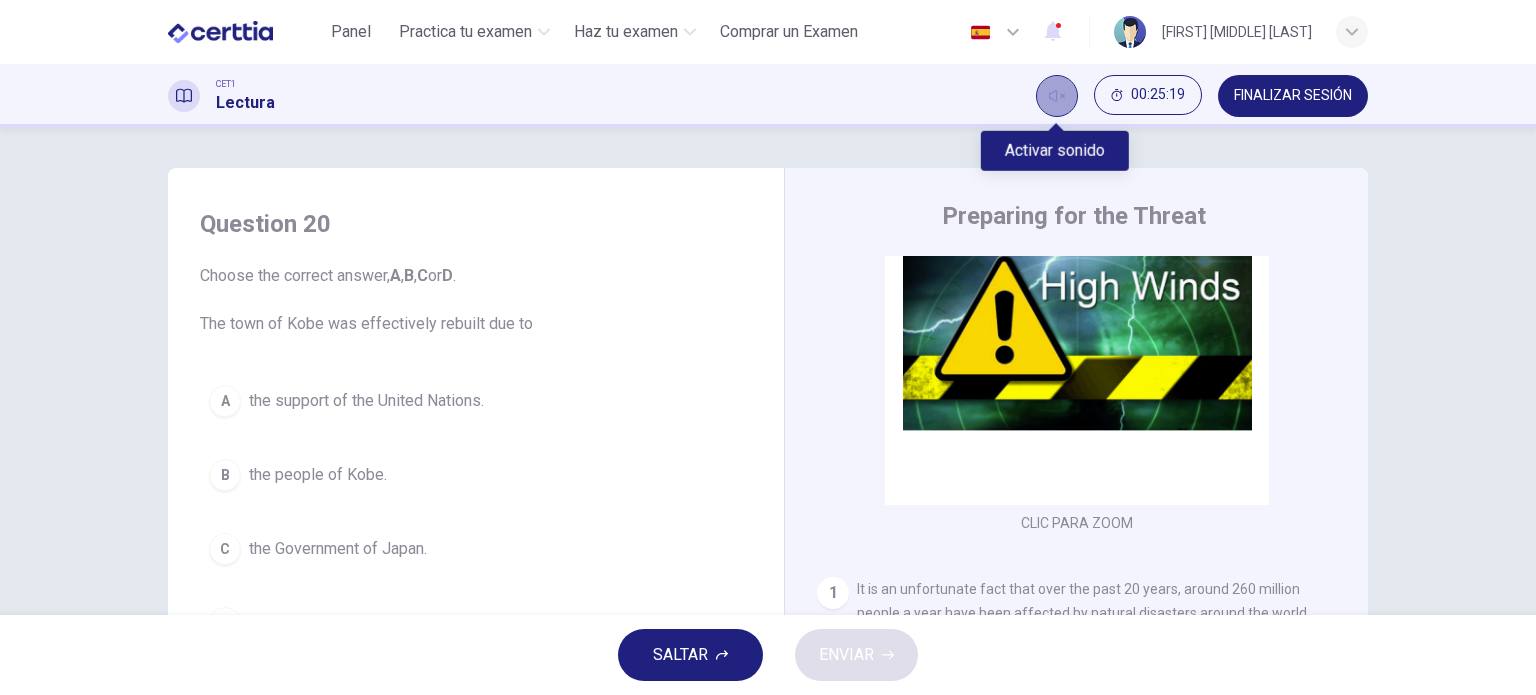 click at bounding box center (1057, 96) 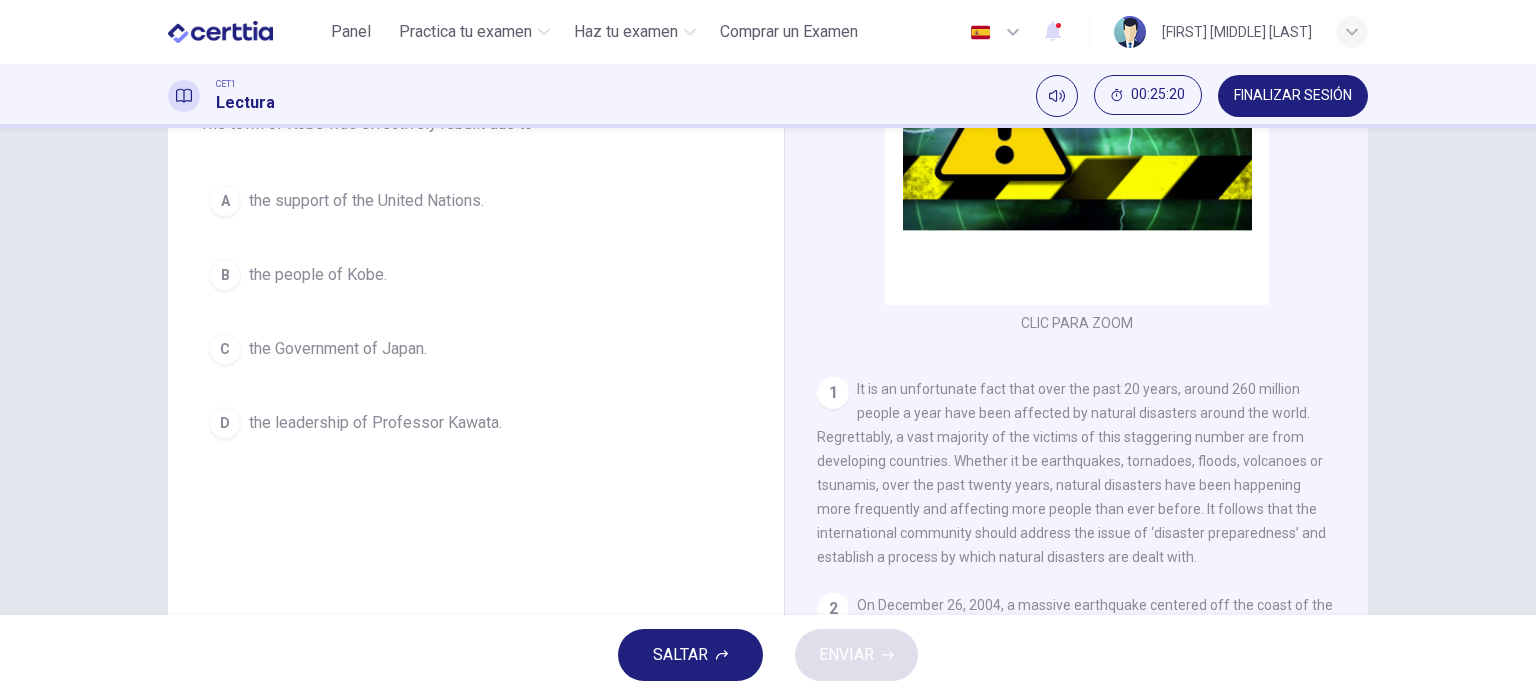 scroll, scrollTop: 100, scrollLeft: 0, axis: vertical 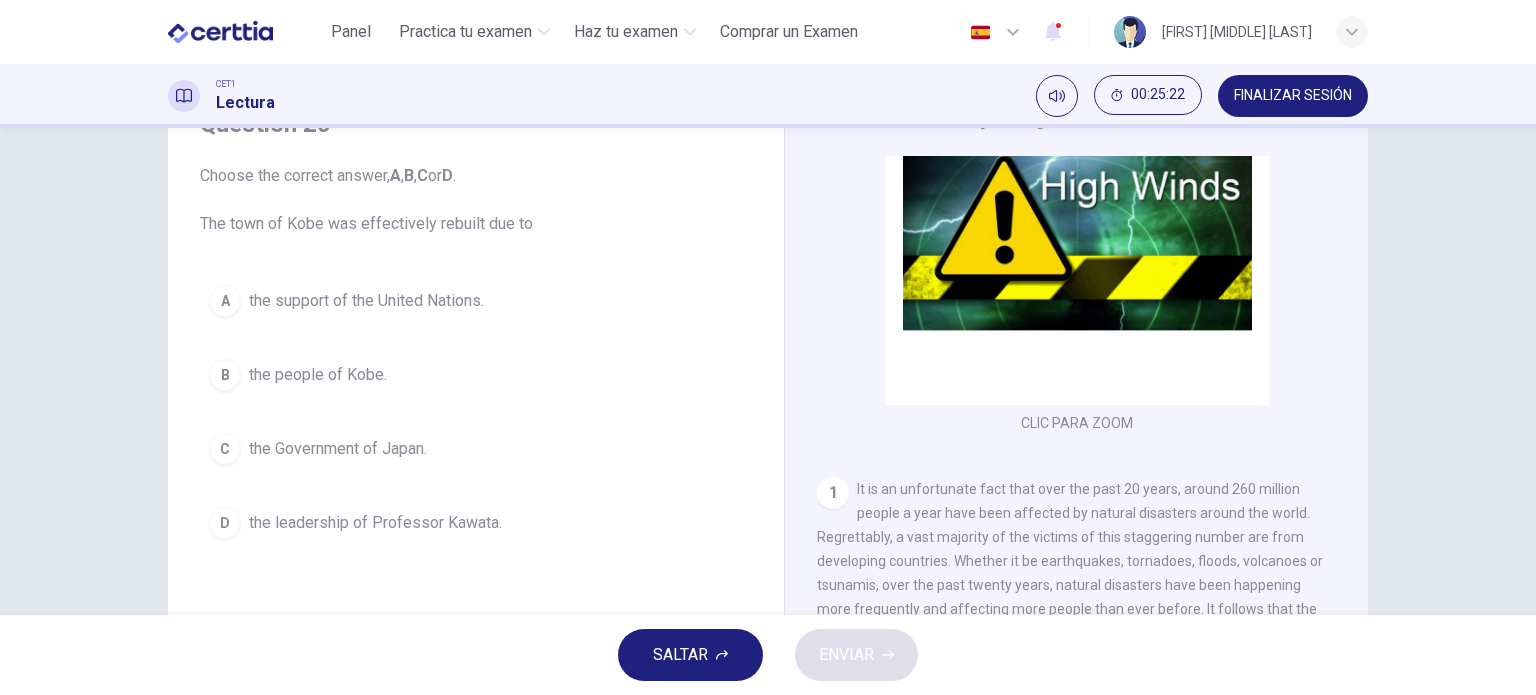 click on "FINALIZAR SESIÓN" at bounding box center [1293, 96] 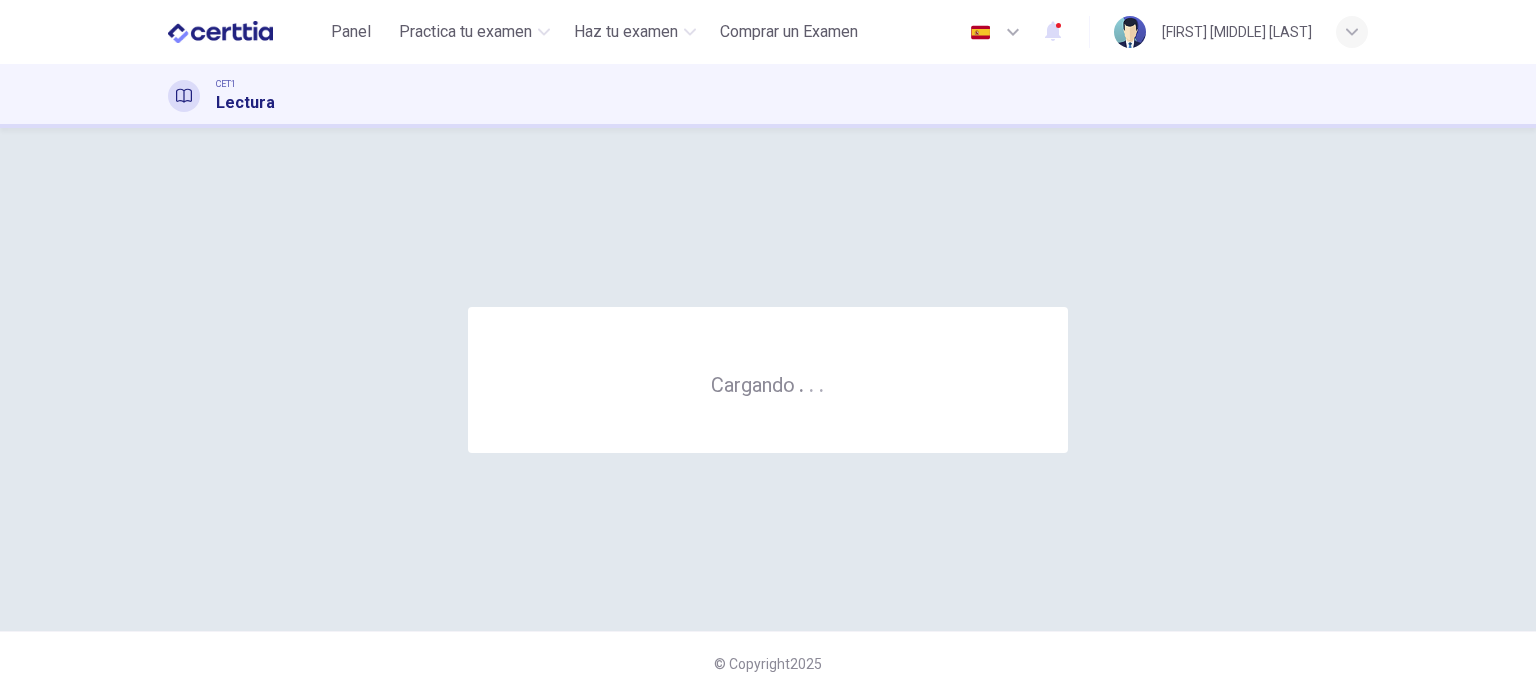 scroll, scrollTop: 0, scrollLeft: 0, axis: both 